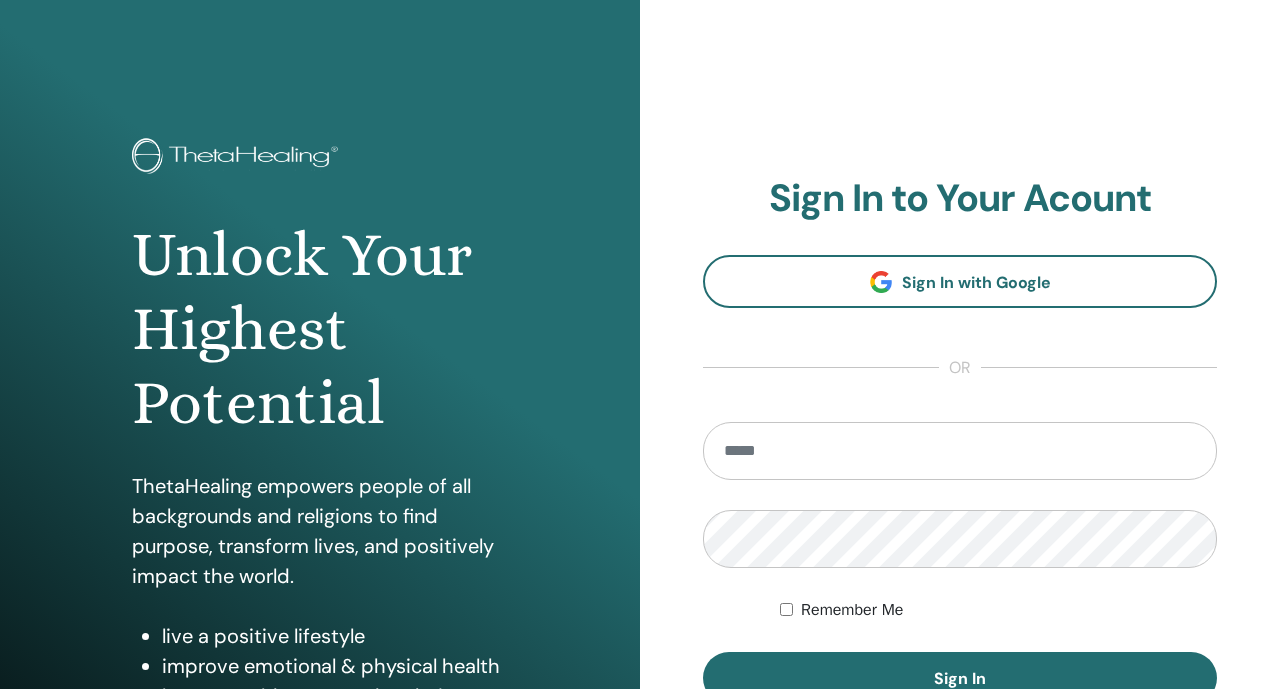 scroll, scrollTop: 161, scrollLeft: 0, axis: vertical 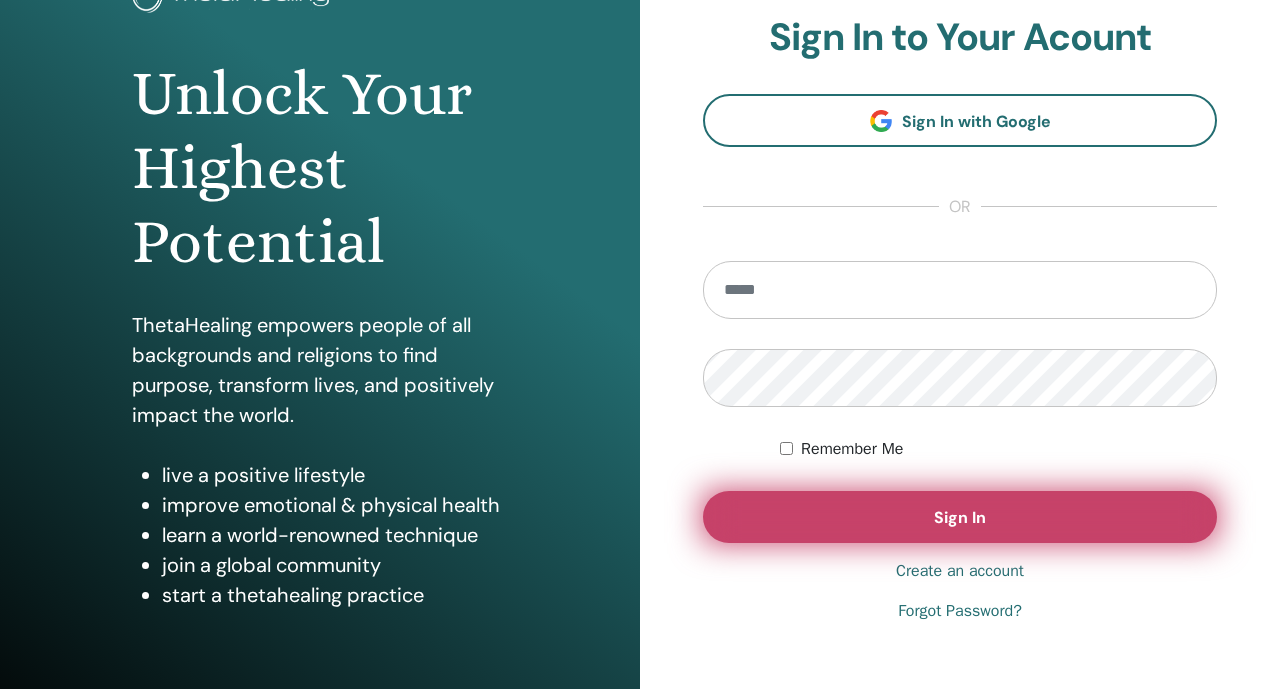 type on "**********" 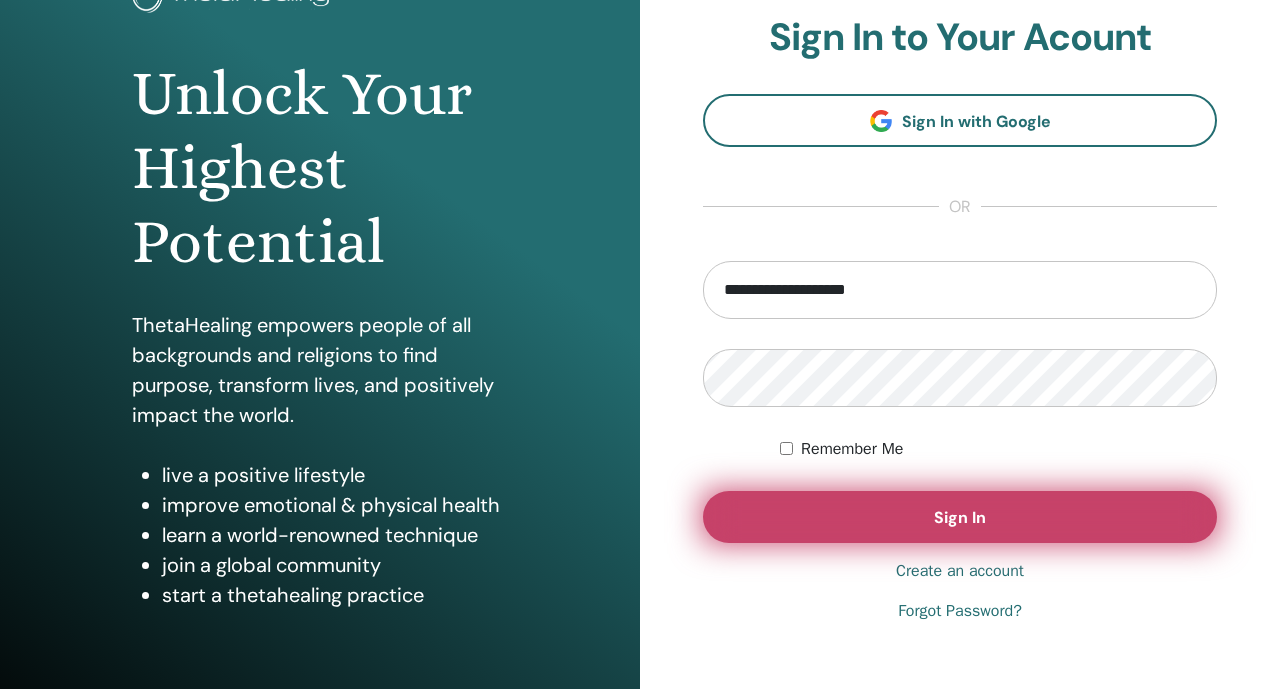 click on "Sign In" at bounding box center (960, 517) 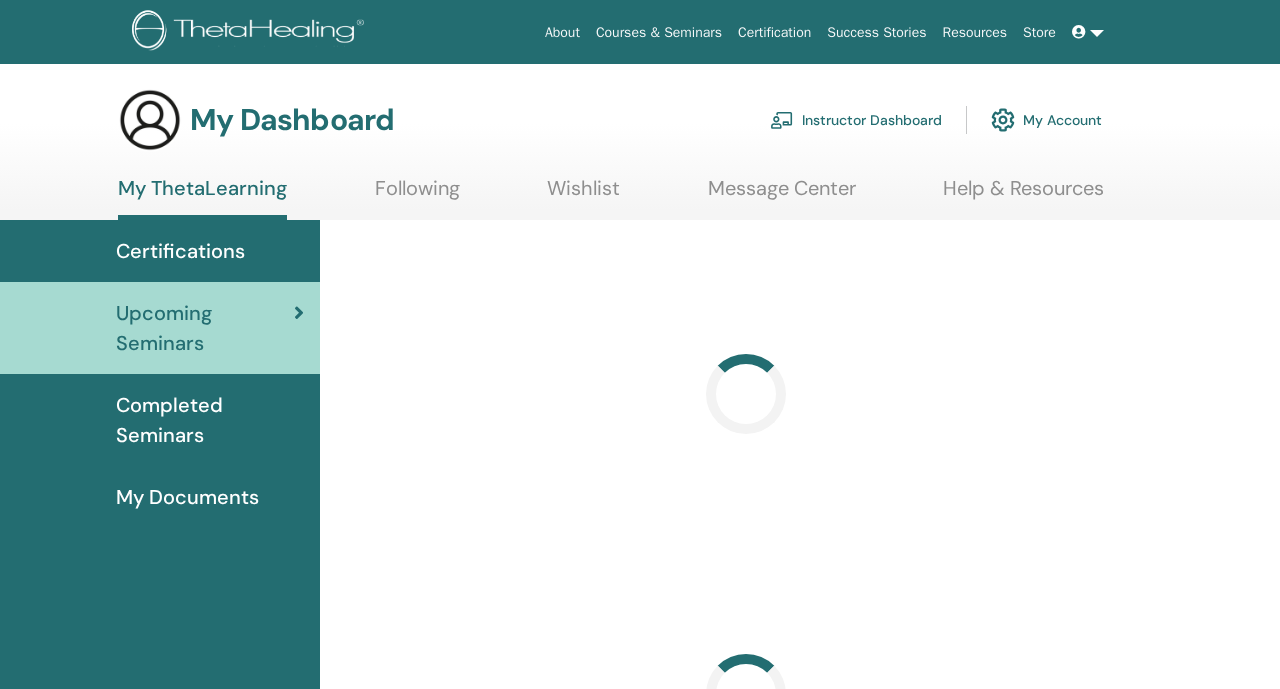 scroll, scrollTop: 0, scrollLeft: 0, axis: both 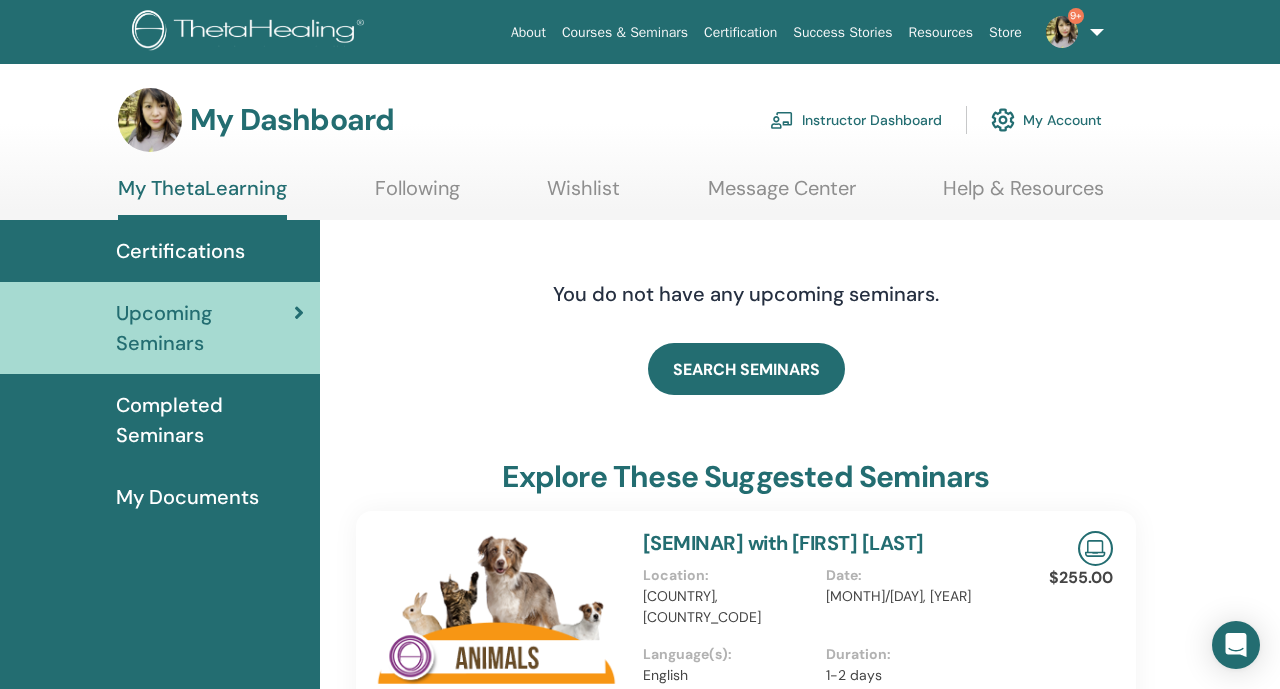 click on "Instructor Dashboard" at bounding box center [856, 120] 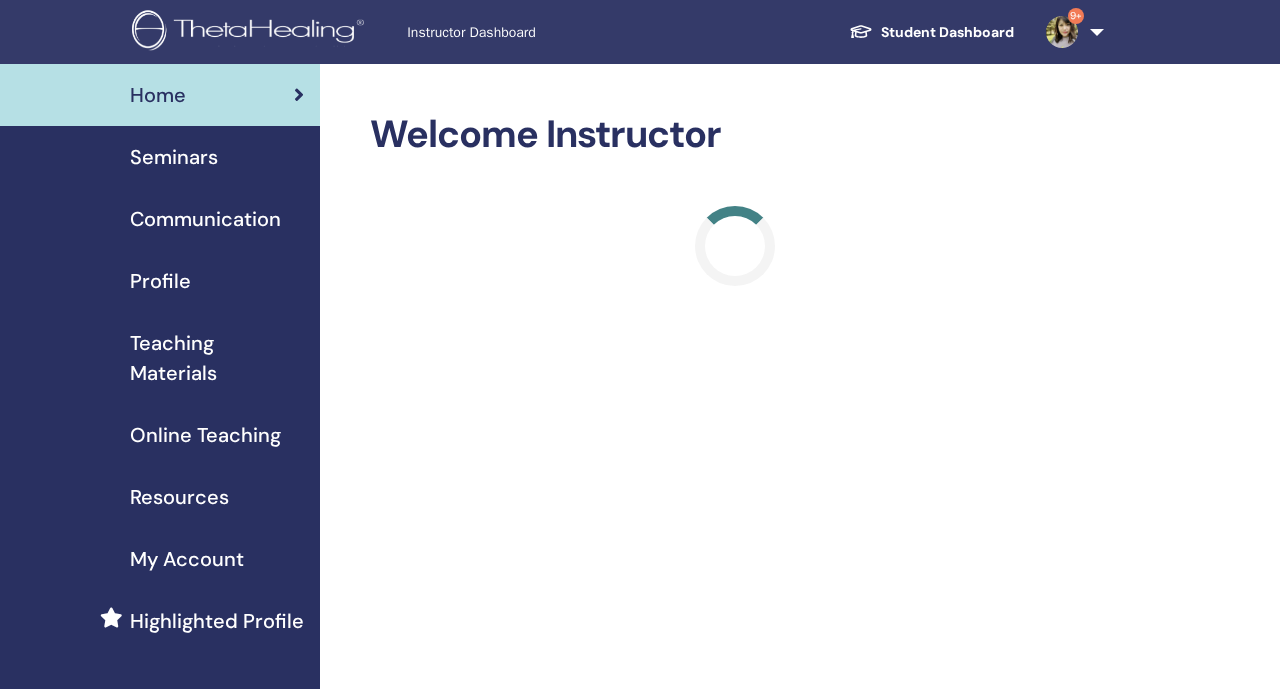 scroll, scrollTop: 0, scrollLeft: 0, axis: both 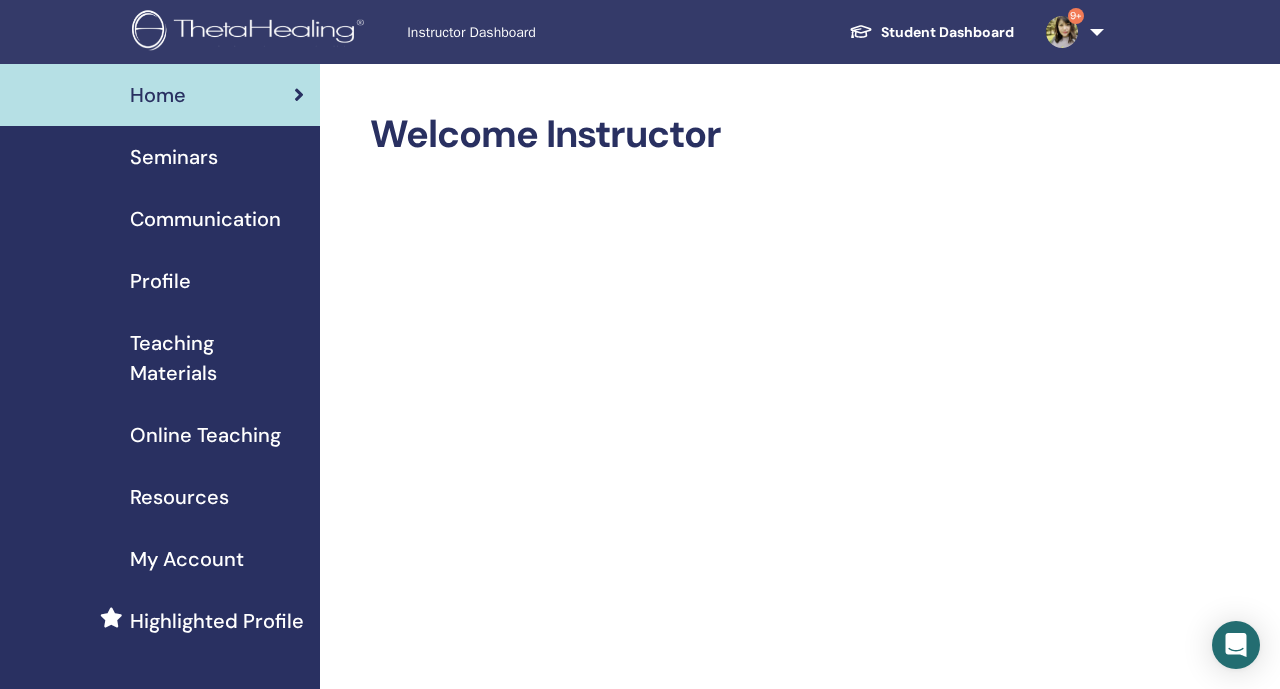 click on "Seminars" at bounding box center [160, 157] 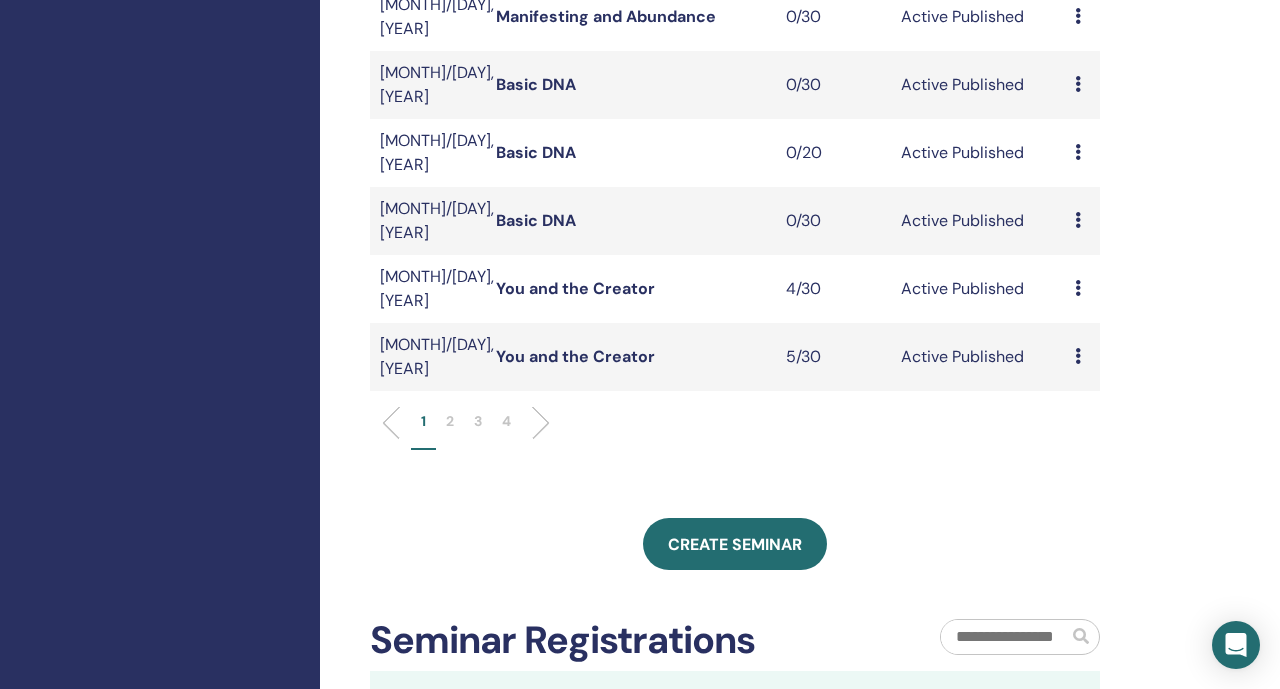 scroll, scrollTop: 726, scrollLeft: 0, axis: vertical 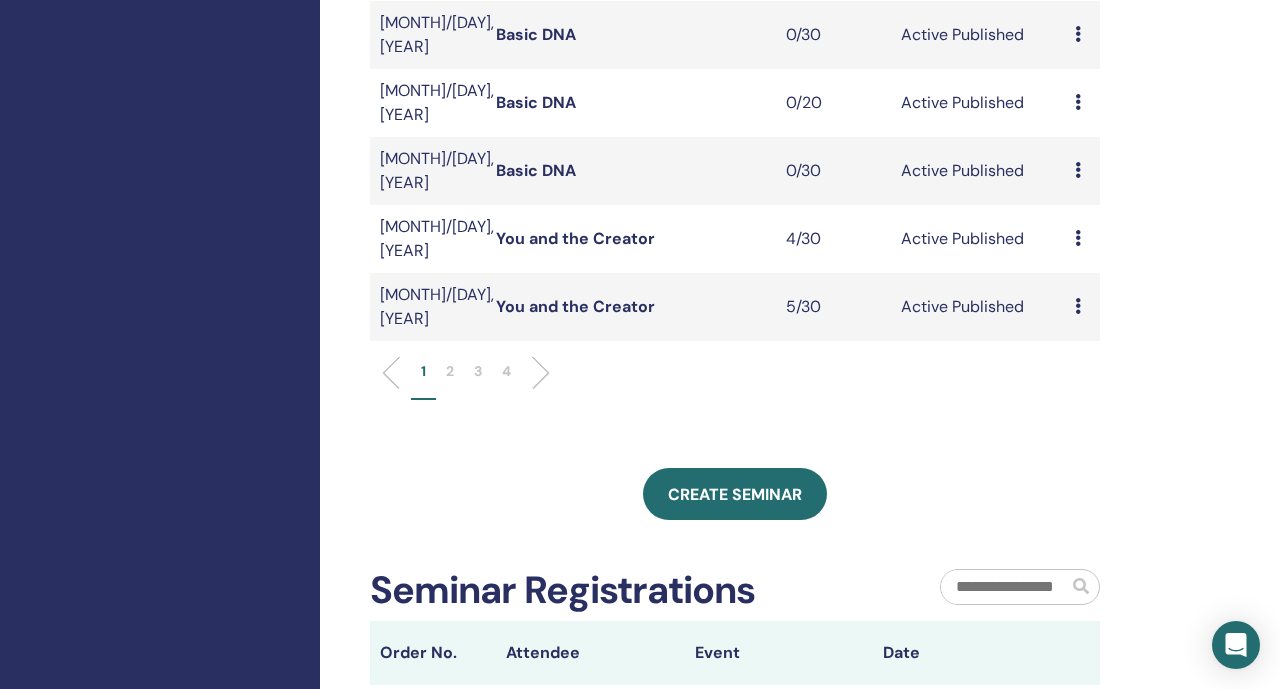 click on "2" at bounding box center (450, 371) 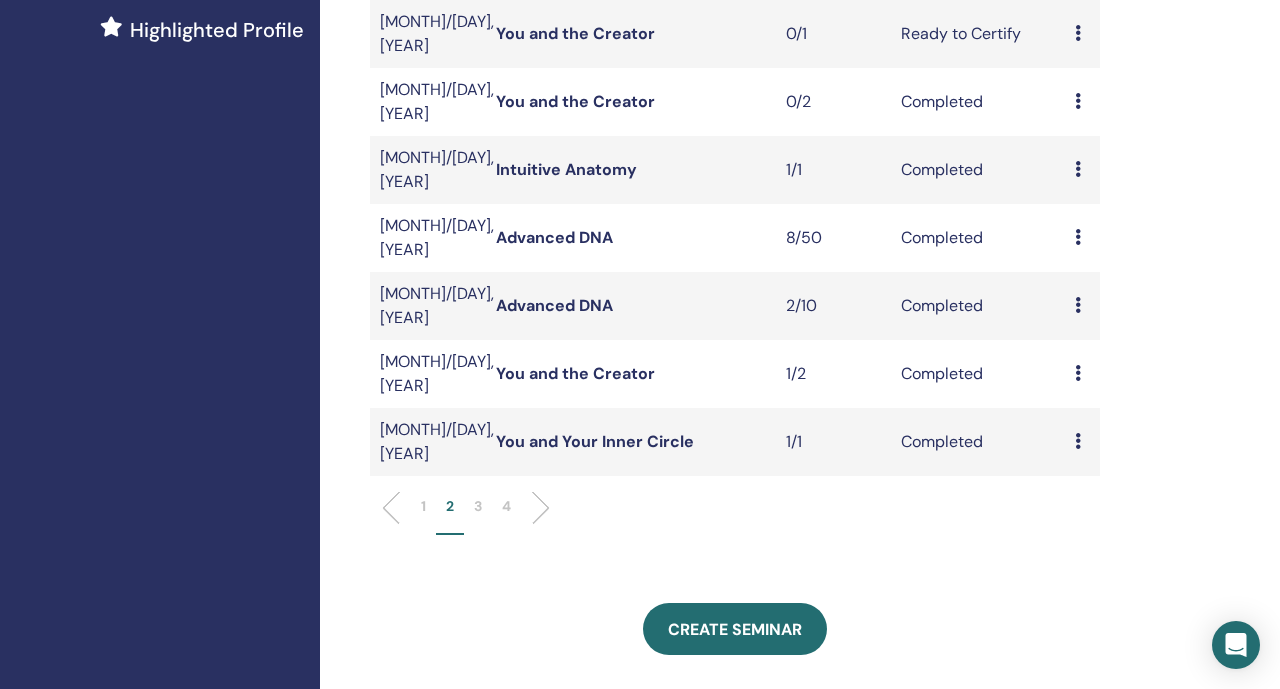 scroll, scrollTop: 697, scrollLeft: 0, axis: vertical 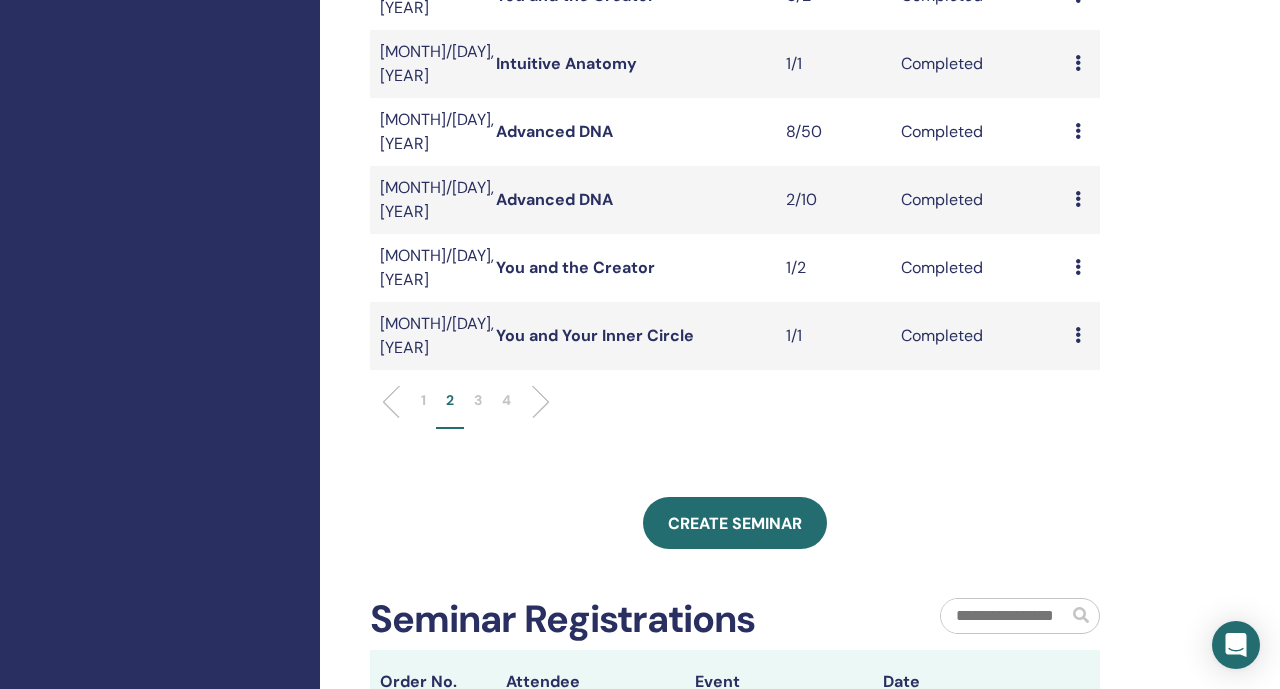click on "1" at bounding box center (423, 409) 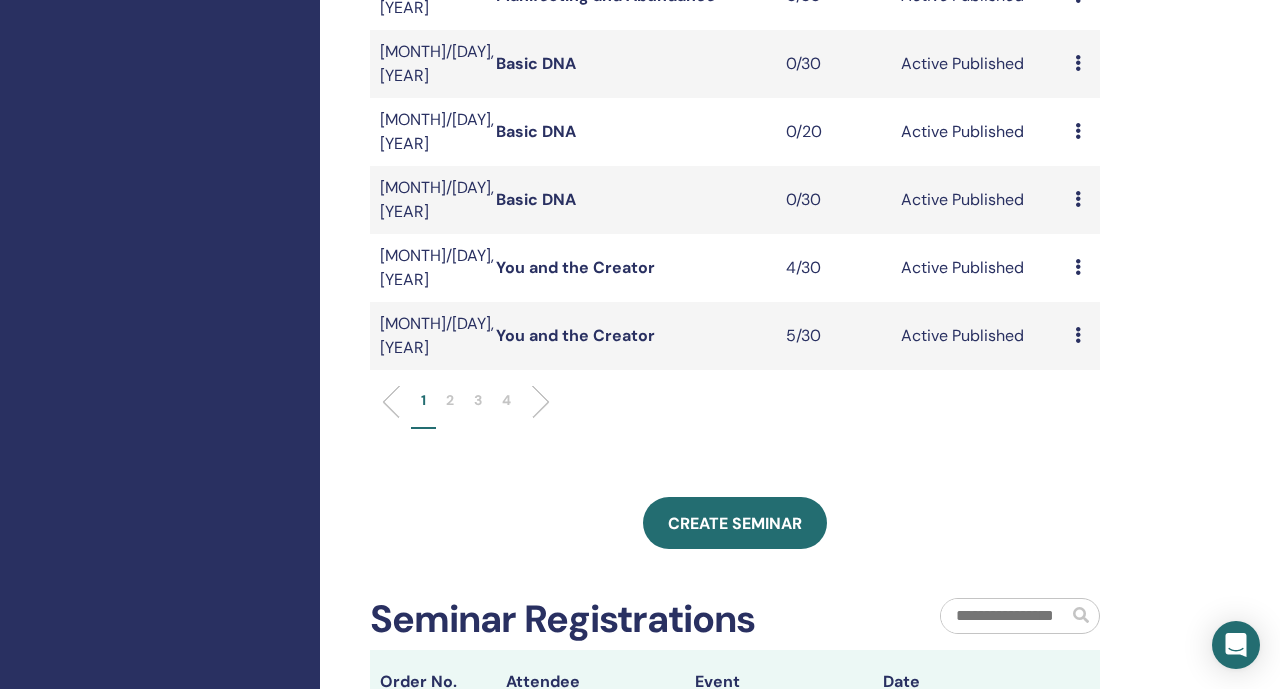 click on "2" at bounding box center (450, 409) 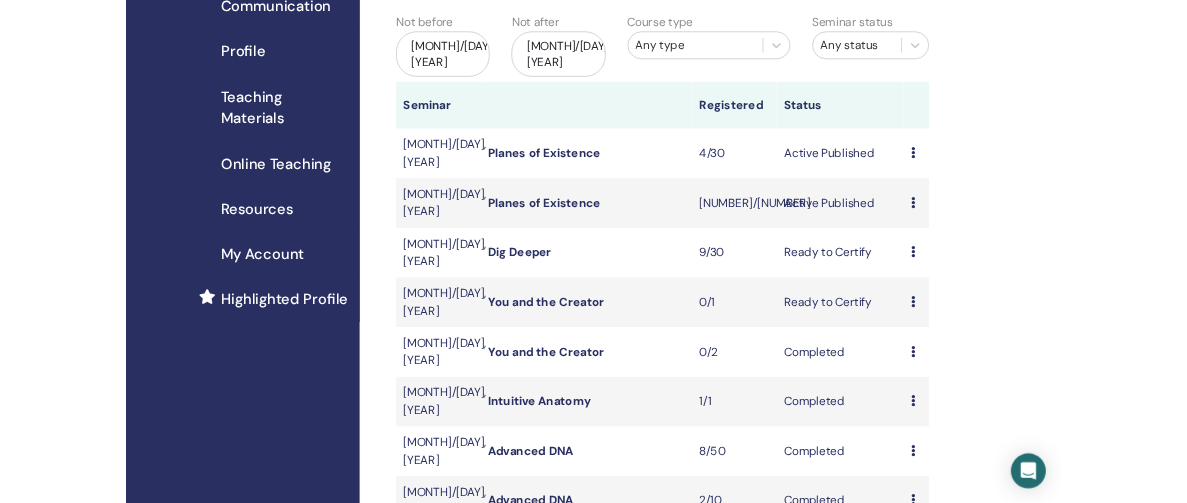 scroll, scrollTop: 204, scrollLeft: 0, axis: vertical 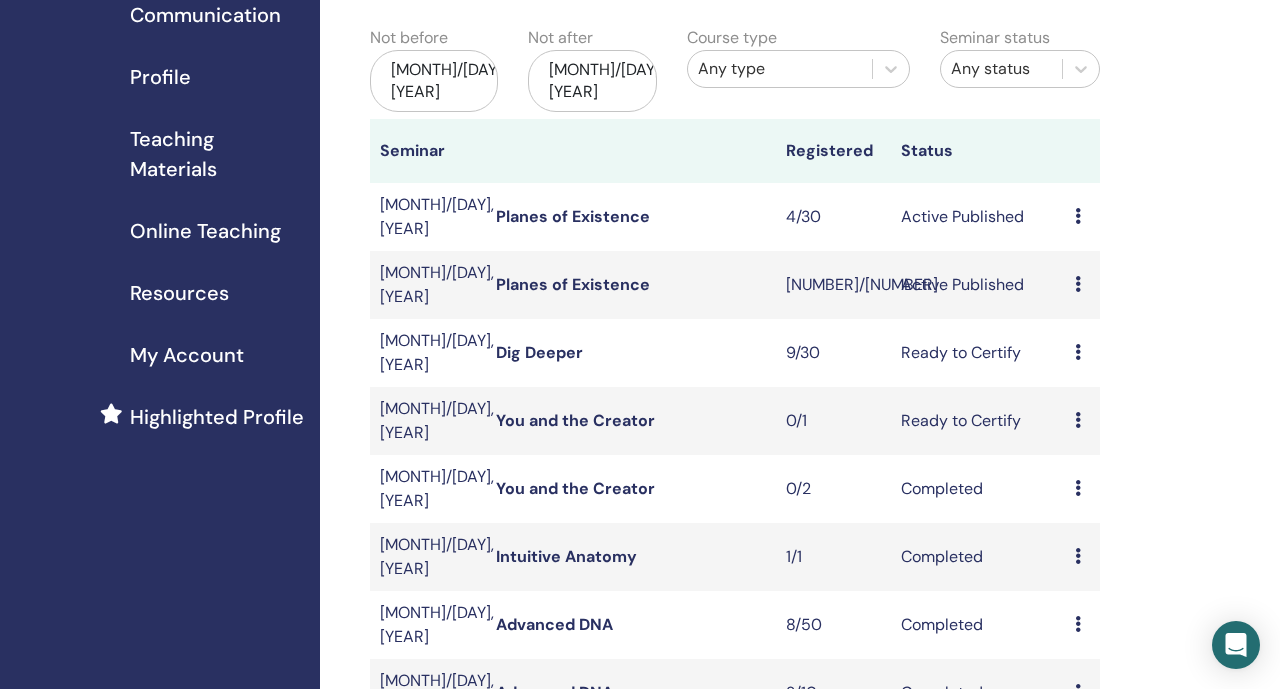 click on "Planes of Existence" at bounding box center [573, 284] 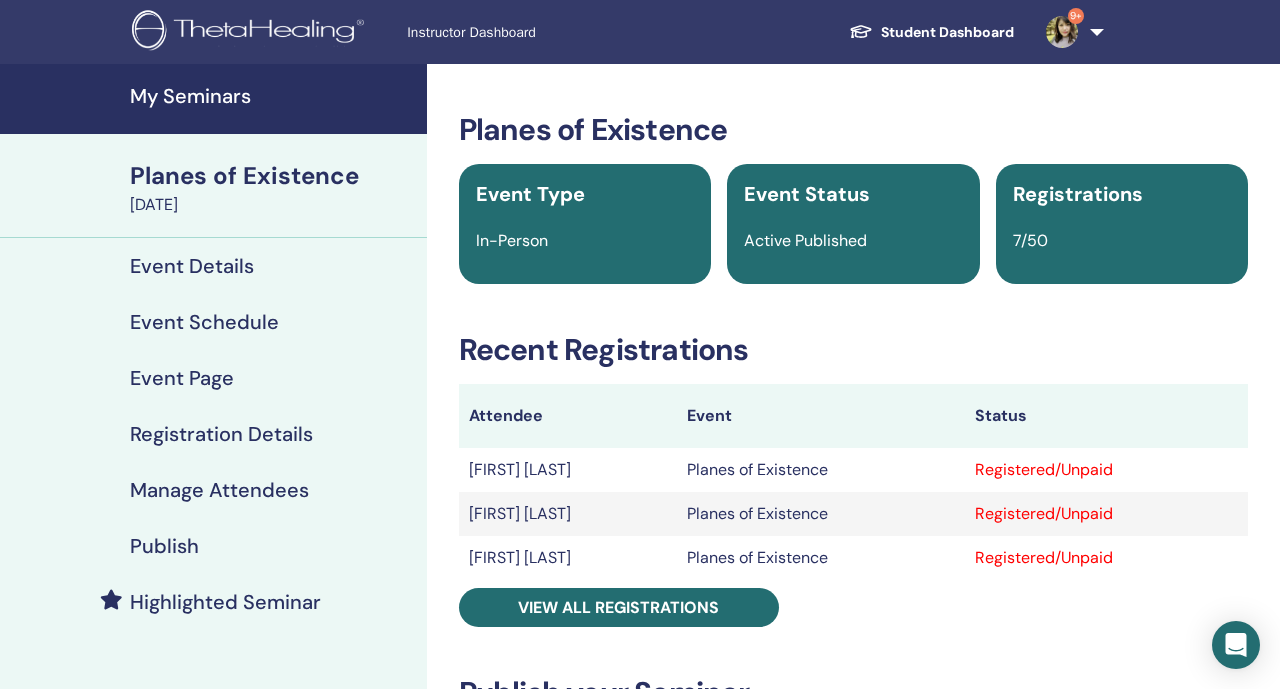 scroll, scrollTop: 0, scrollLeft: 0, axis: both 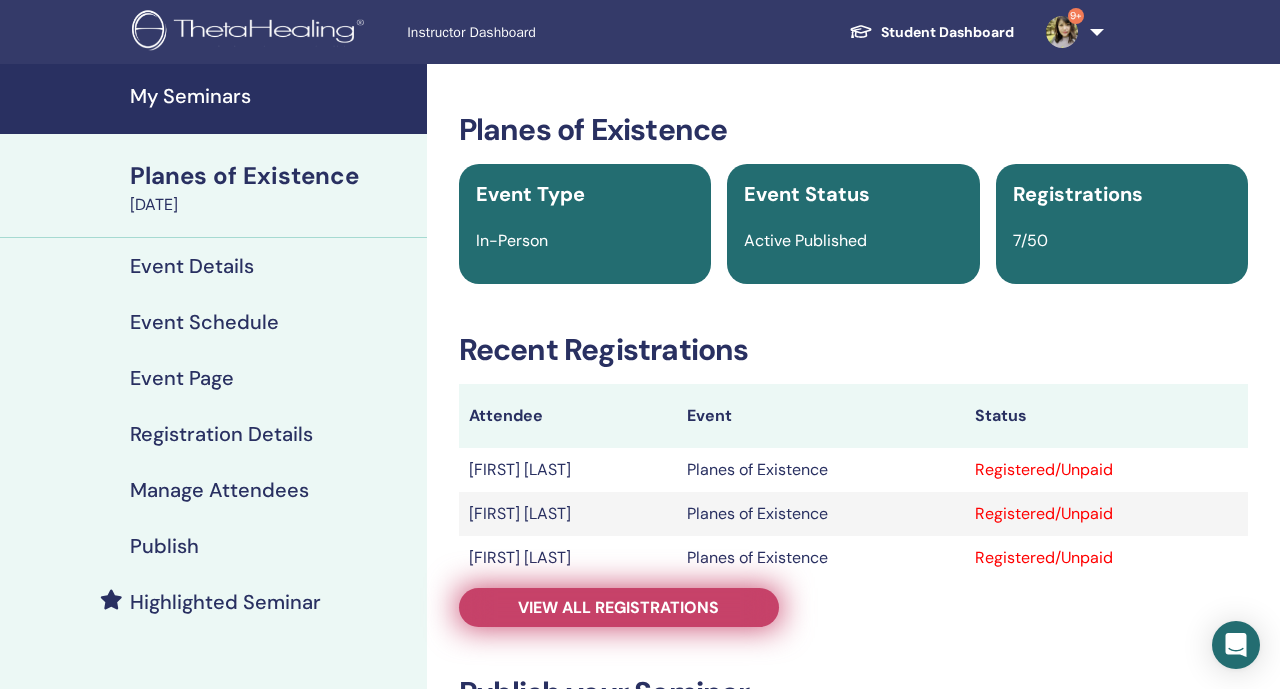 click on "View all registrations" at bounding box center (618, 607) 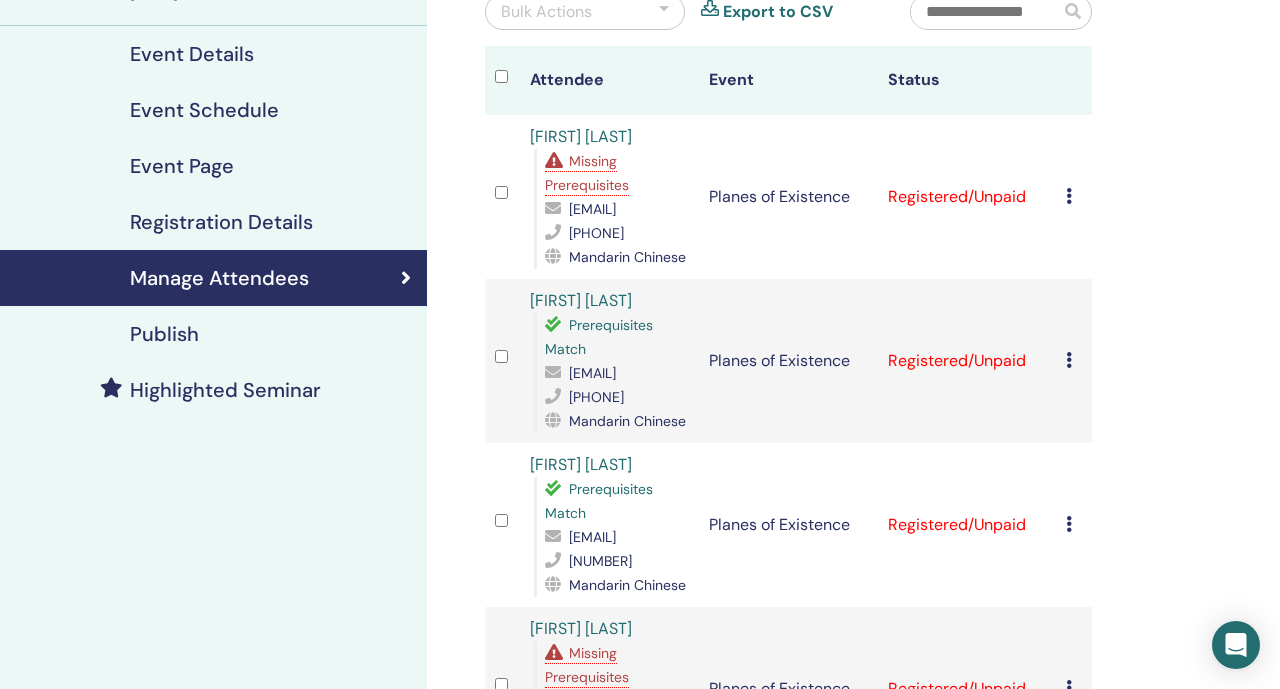scroll, scrollTop: 214, scrollLeft: 0, axis: vertical 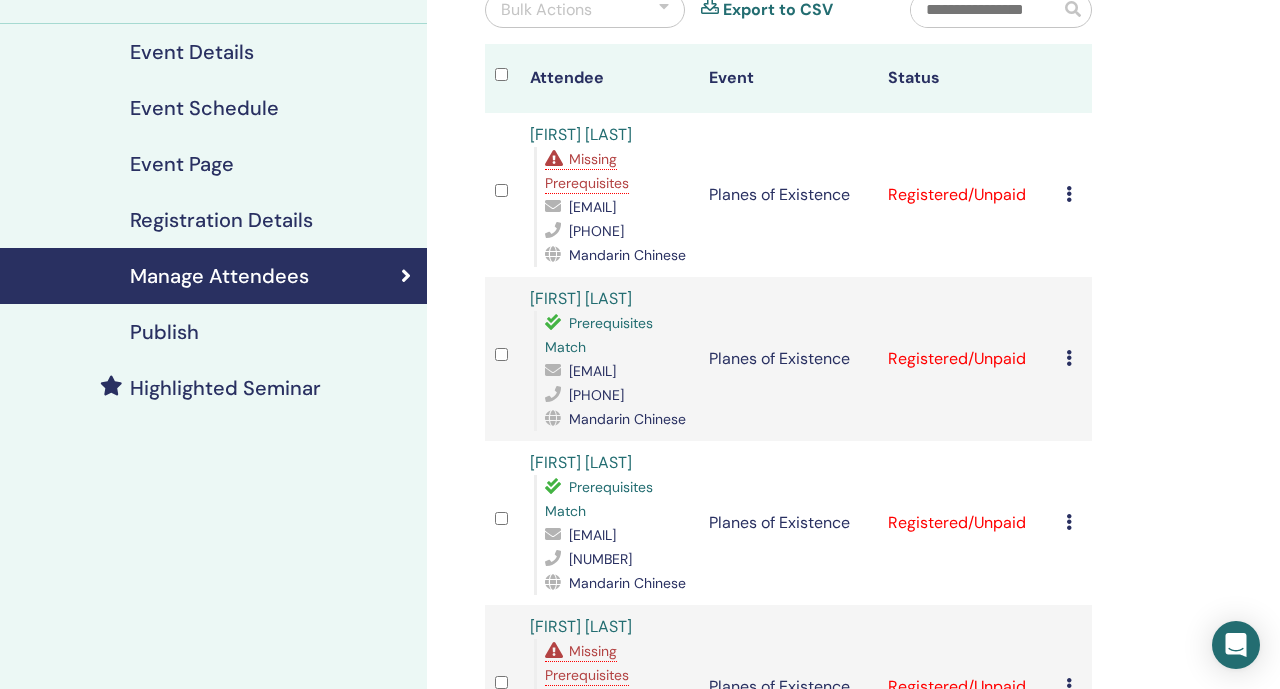 click on "Missing Prerequisites" at bounding box center (587, 171) 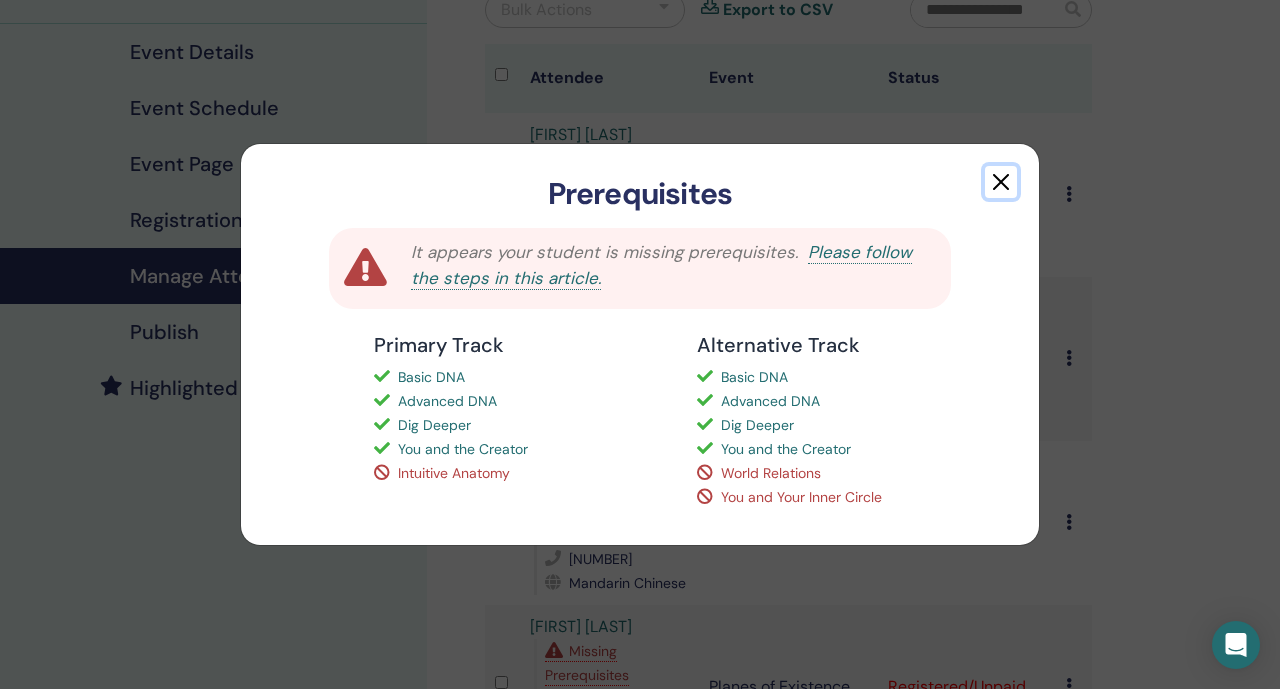 click at bounding box center (1001, 182) 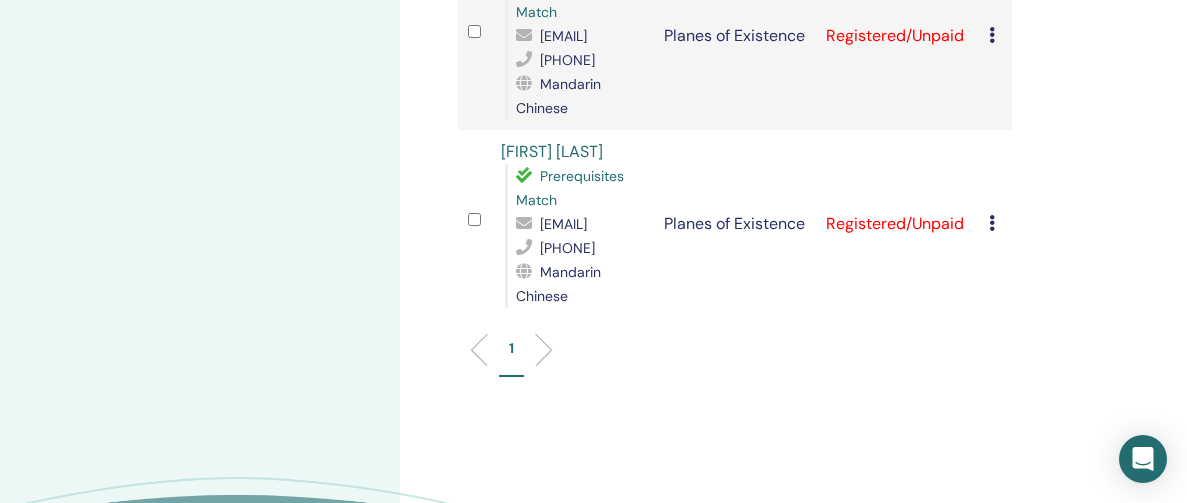 scroll, scrollTop: 1331, scrollLeft: 0, axis: vertical 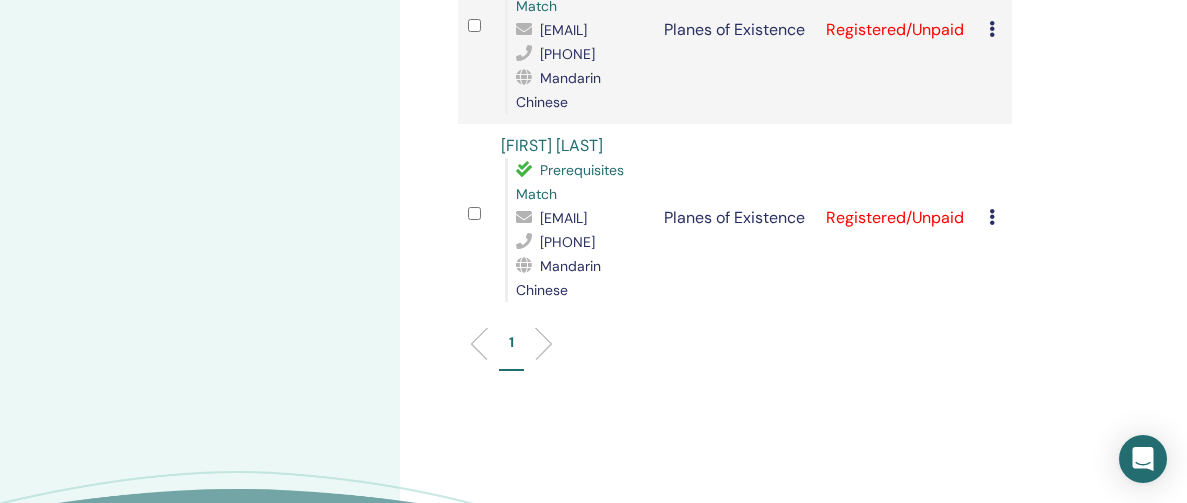click on "[EMAIL]" at bounding box center (563, 30) 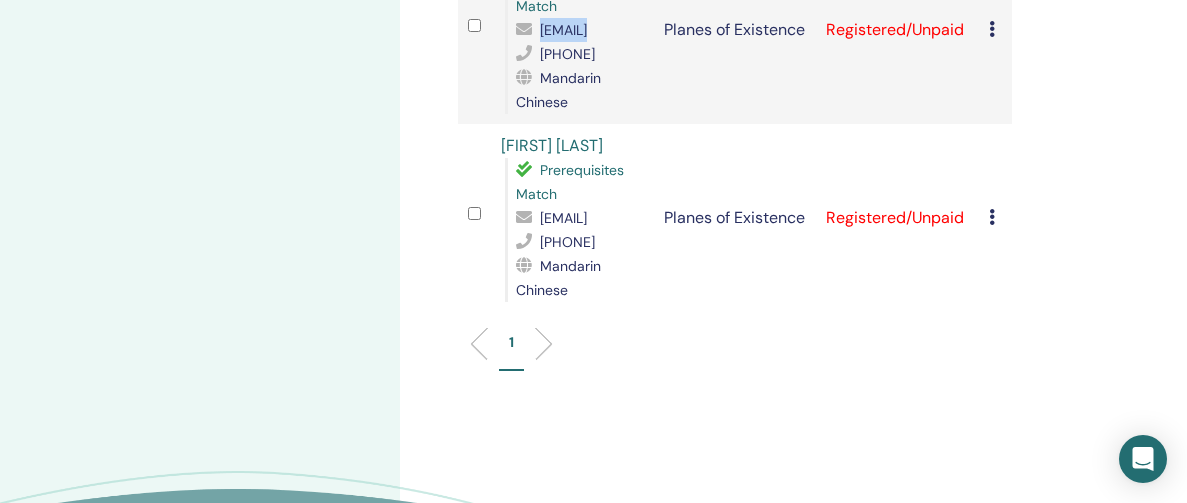 click on "[EMAIL]" at bounding box center [563, 30] 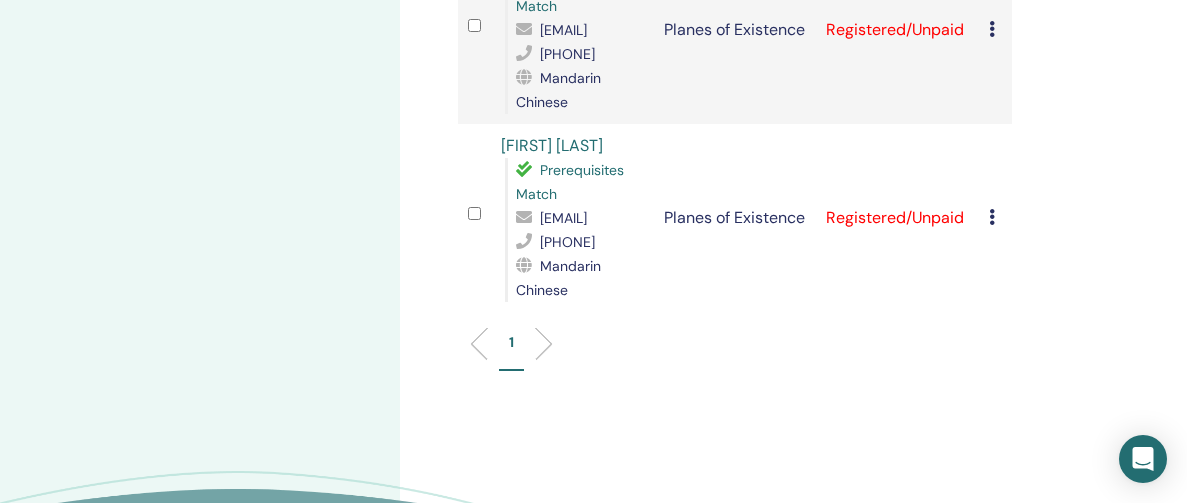 drag, startPoint x: 584, startPoint y: 103, endPoint x: 485, endPoint y: 103, distance: 99 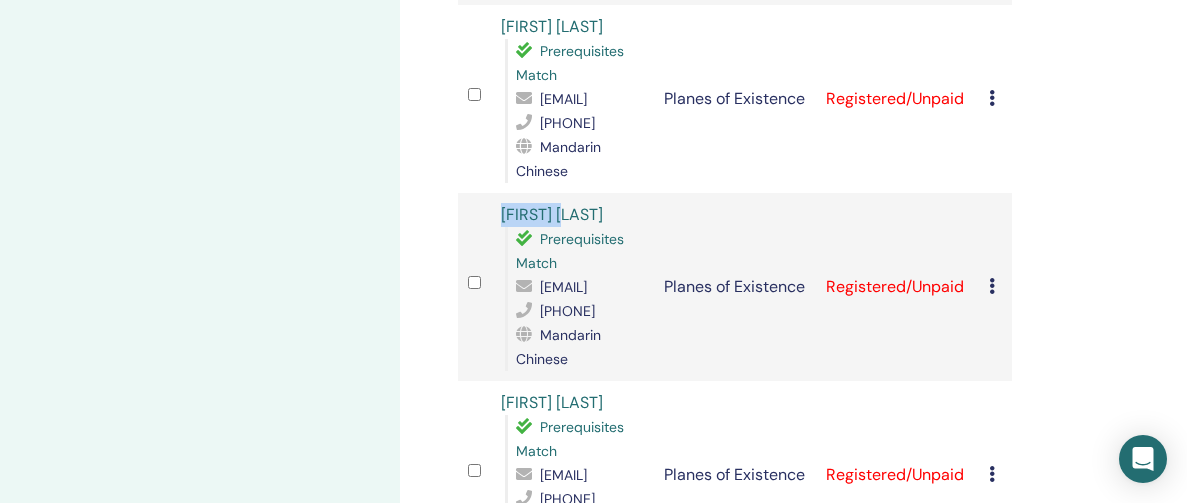 scroll, scrollTop: 1076, scrollLeft: 0, axis: vertical 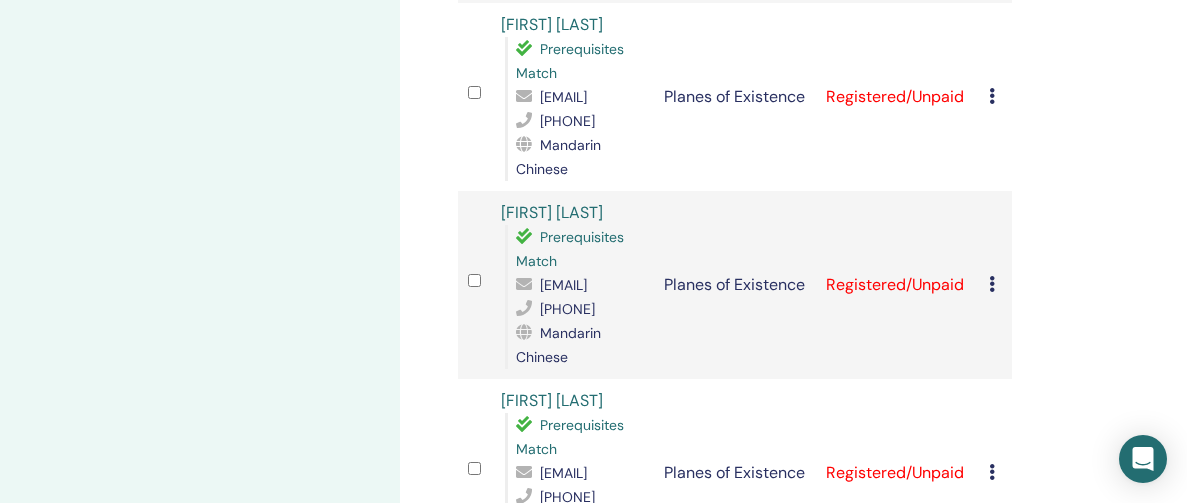 click on "[EMAIL]" at bounding box center [563, 97] 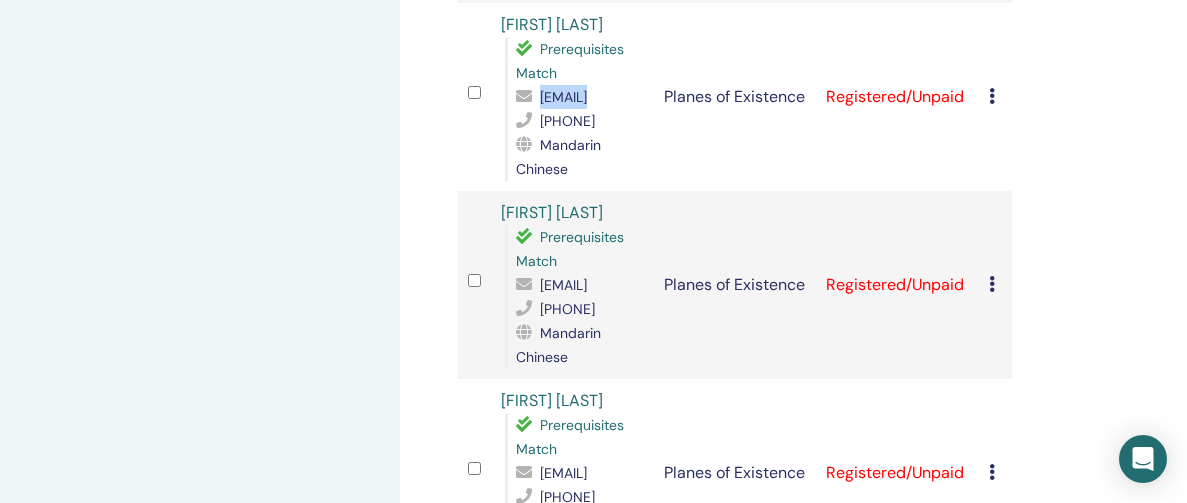 click on "[EMAIL]" at bounding box center (563, 97) 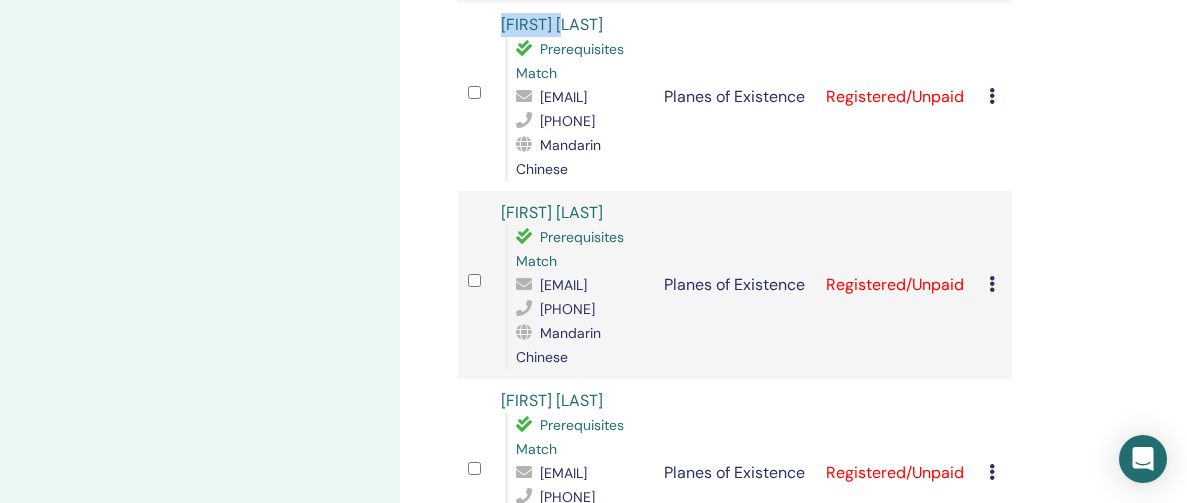 drag, startPoint x: 588, startPoint y: 134, endPoint x: 495, endPoint y: 141, distance: 93.26307 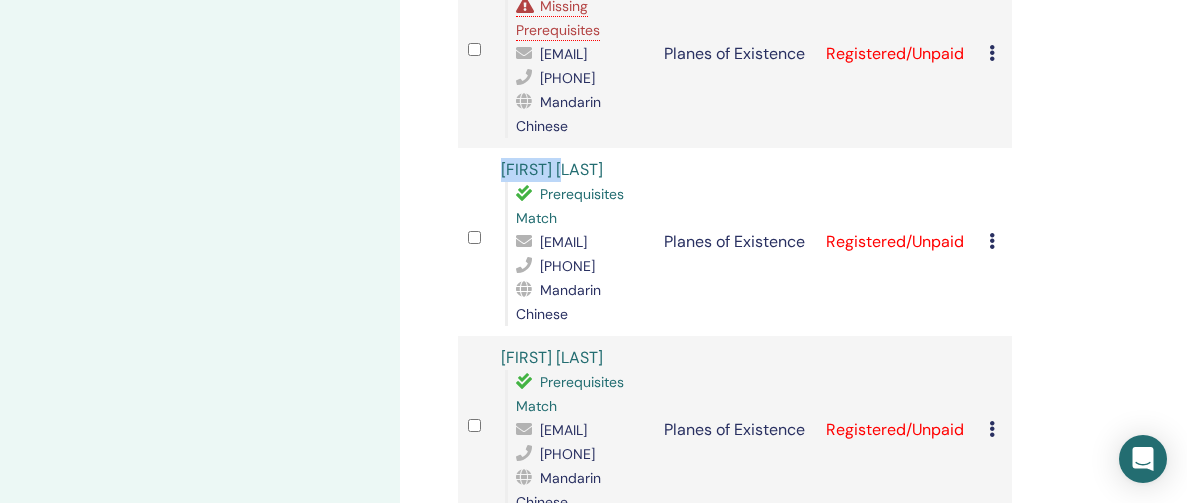scroll, scrollTop: 925, scrollLeft: 0, axis: vertical 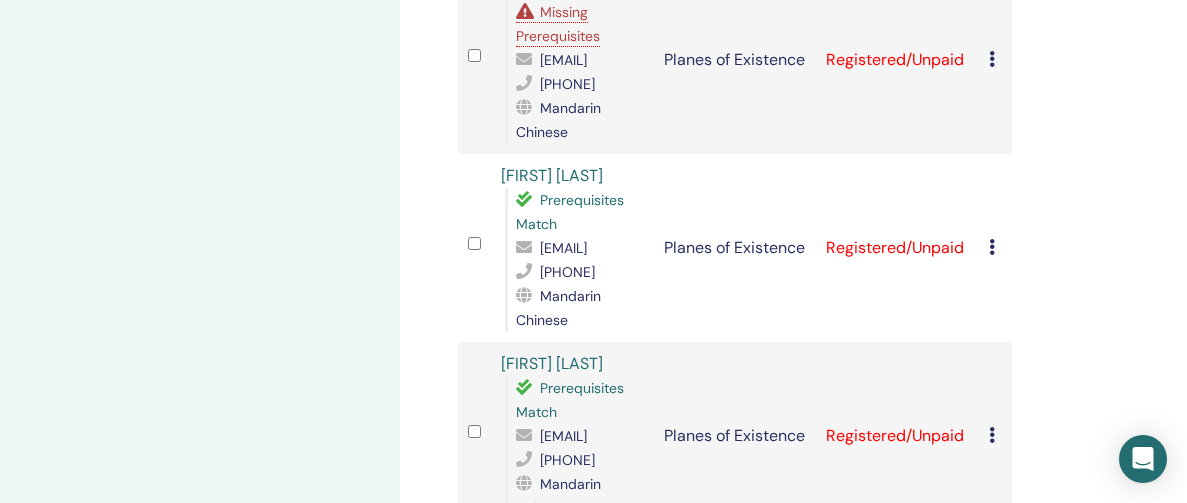 drag, startPoint x: 573, startPoint y: 86, endPoint x: 476, endPoint y: 86, distance: 97 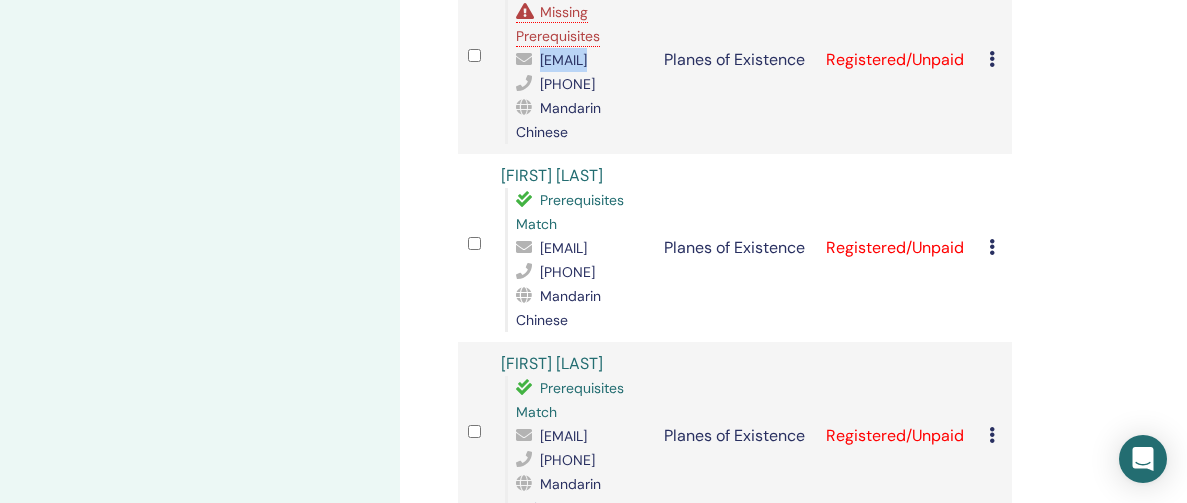 click on "[EMAIL]" at bounding box center [563, 60] 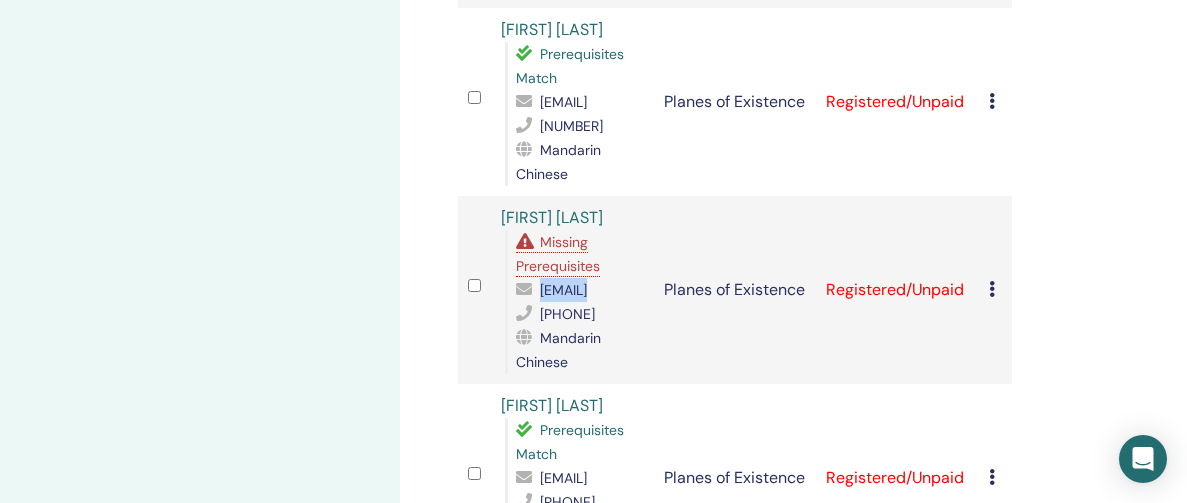 scroll, scrollTop: 680, scrollLeft: 0, axis: vertical 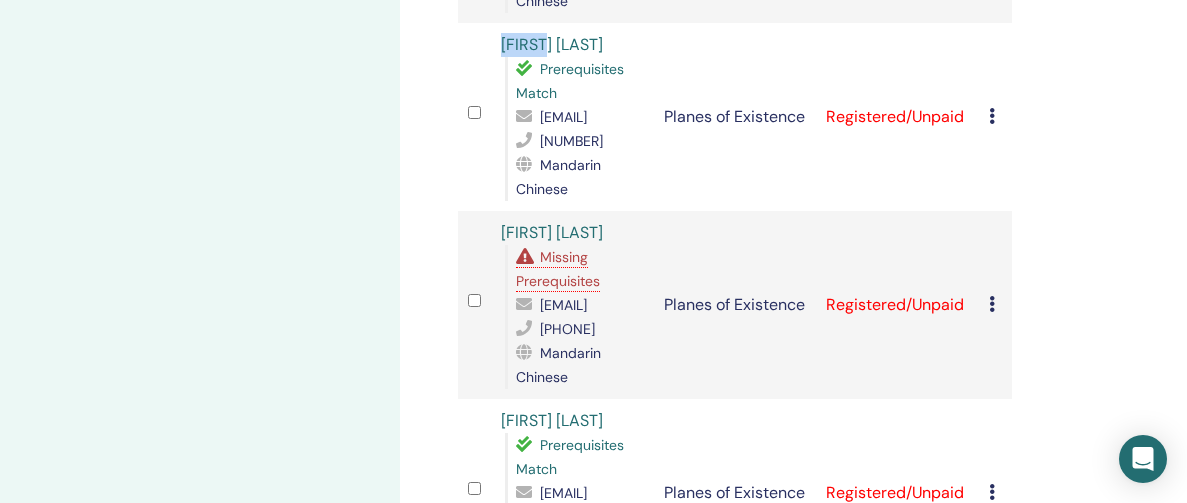 drag, startPoint x: 554, startPoint y: 126, endPoint x: 498, endPoint y: 126, distance: 56 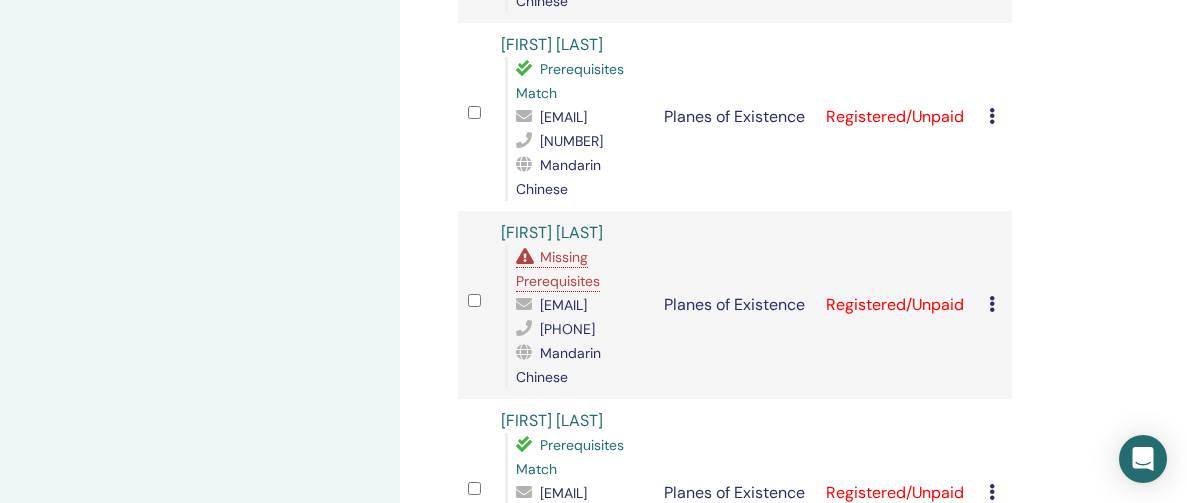 click on "[EMAIL]" at bounding box center [563, 117] 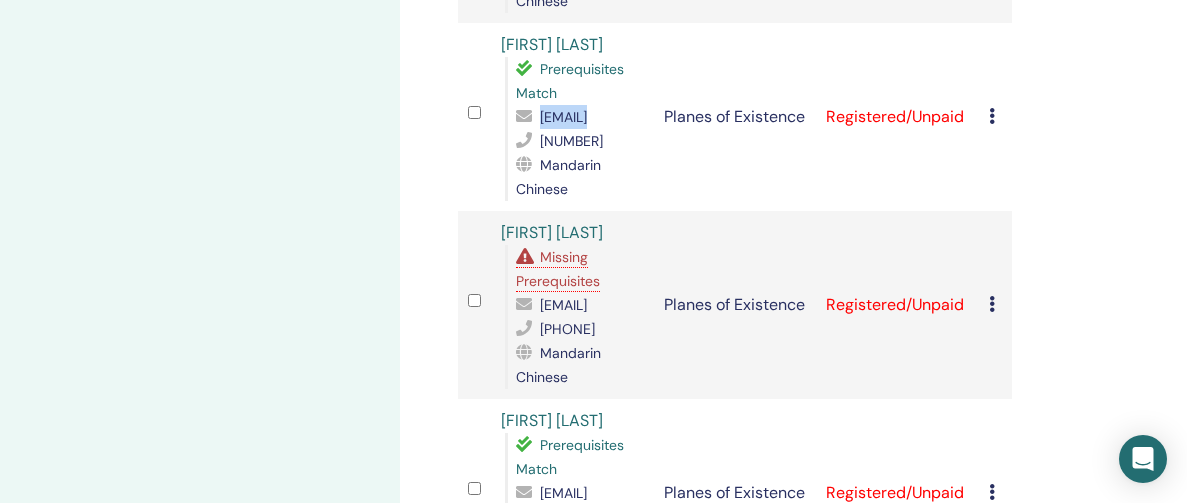 click on "[EMAIL]" at bounding box center (563, 117) 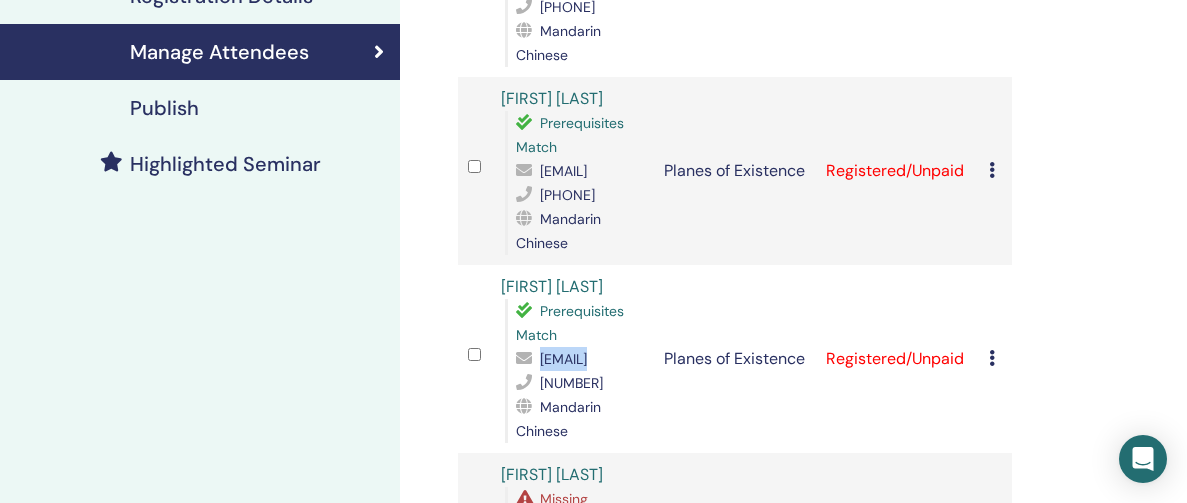 scroll, scrollTop: 439, scrollLeft: 0, axis: vertical 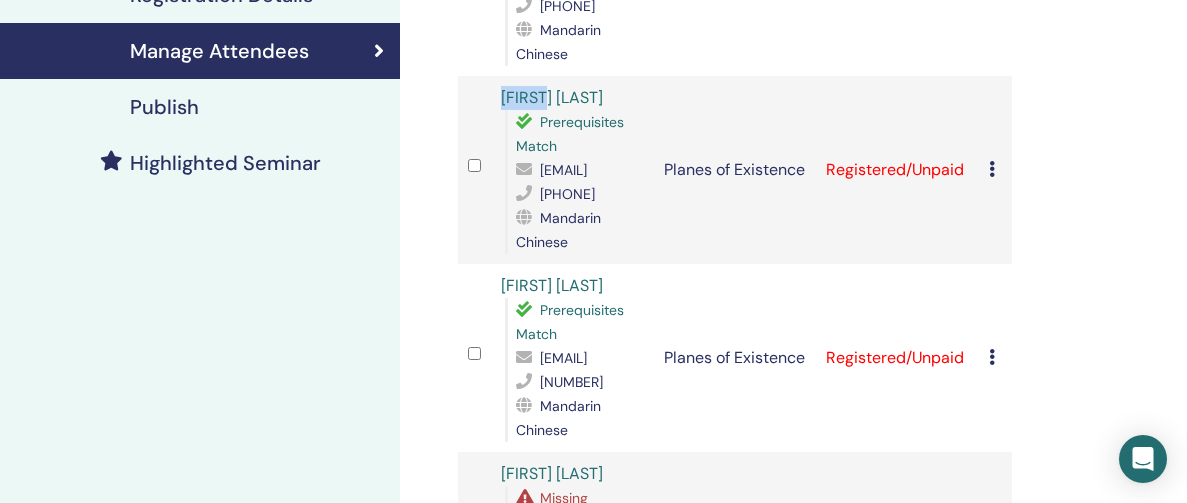 drag, startPoint x: 566, startPoint y: 121, endPoint x: 488, endPoint y: 121, distance: 78 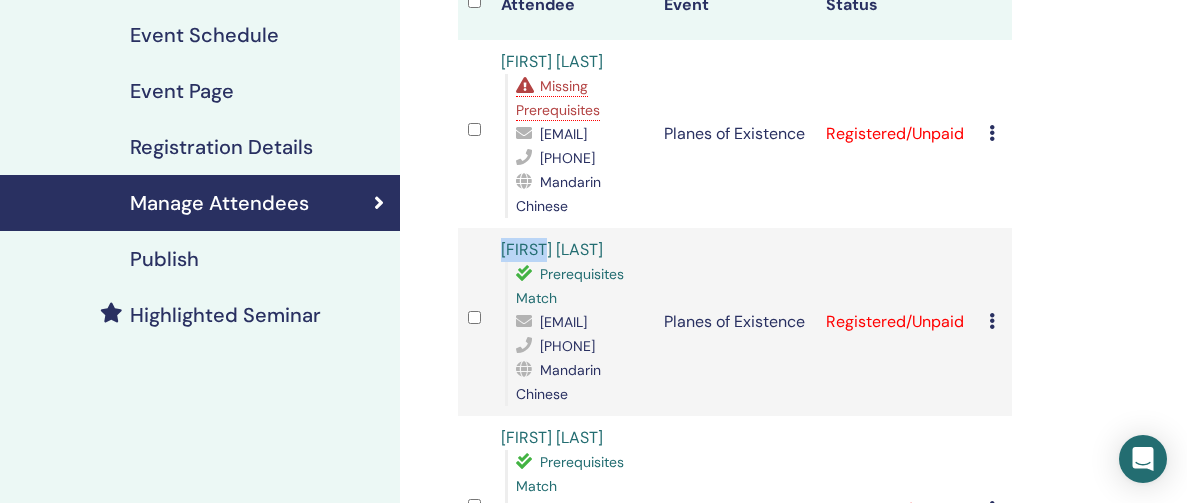 scroll, scrollTop: 285, scrollLeft: 0, axis: vertical 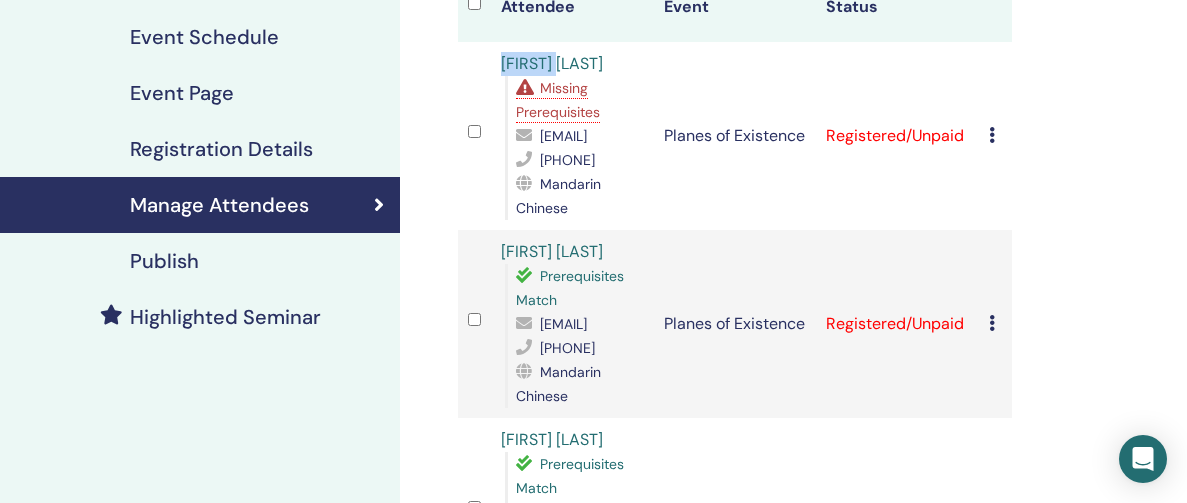 drag, startPoint x: 562, startPoint y: 55, endPoint x: 490, endPoint y: 55, distance: 72 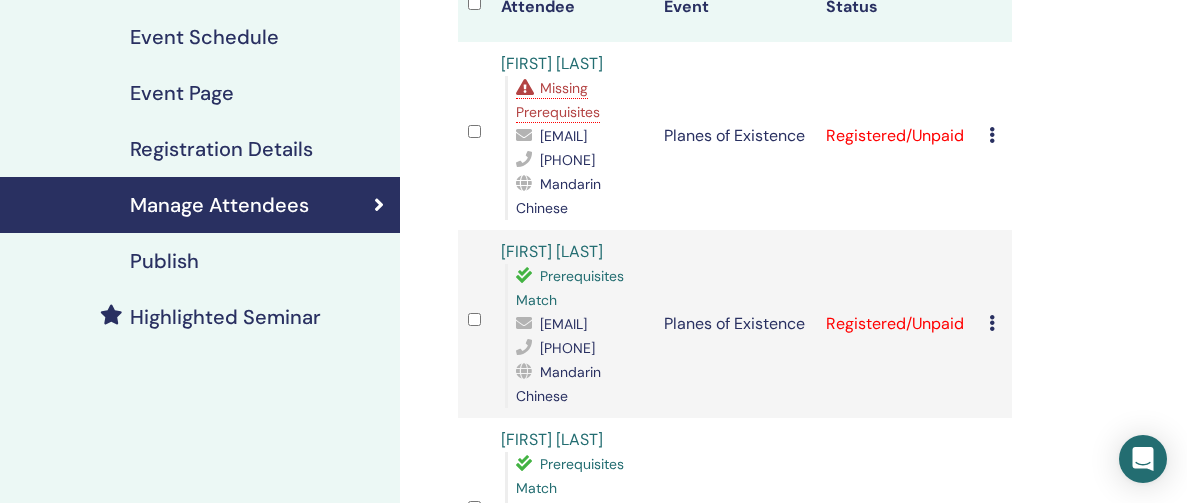 click on "Missing Prerequisites" at bounding box center [558, 100] 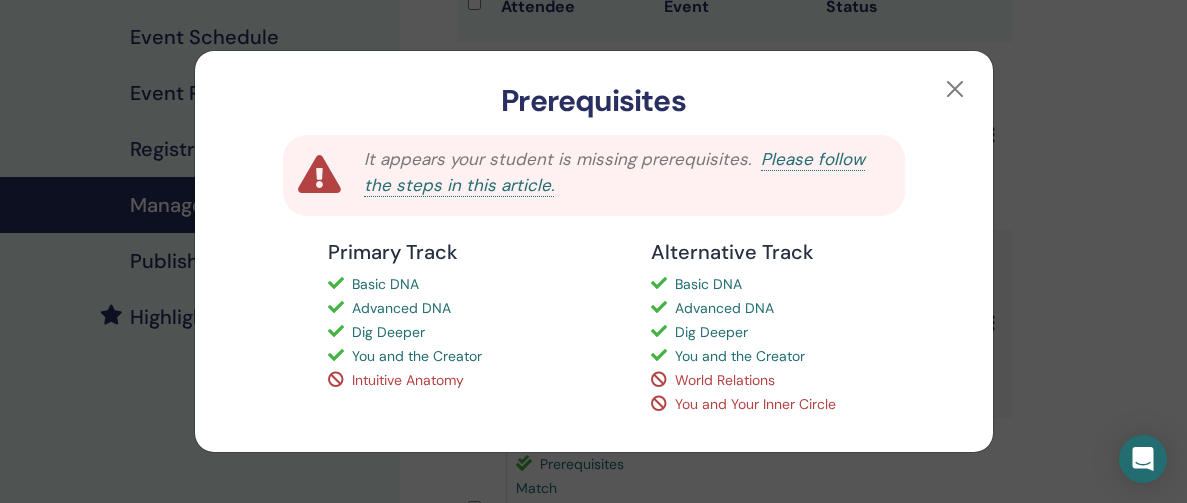 click on "Prerequisites It appears your student is missing prerequisites. Please follow the steps in this article. Primary Track Basic DNA Advanced DNA Dig Deeper You and the Creator Intuitive Anatomy Alternative Track Basic DNA Advanced DNA Dig Deeper You and the Creator World Relations You and Your Inner Circle" at bounding box center (593, 251) 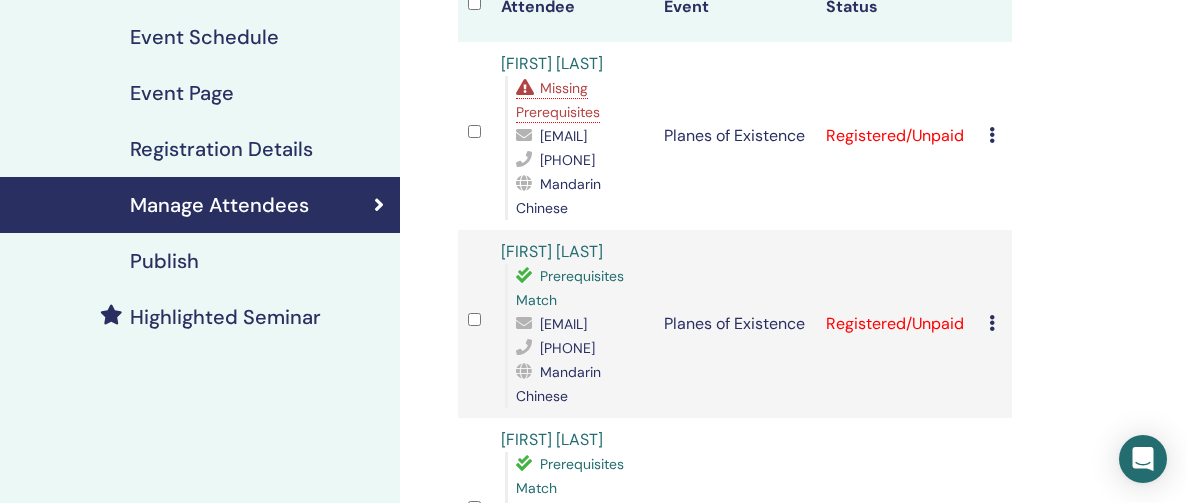click on "[EMAIL]" at bounding box center [563, 136] 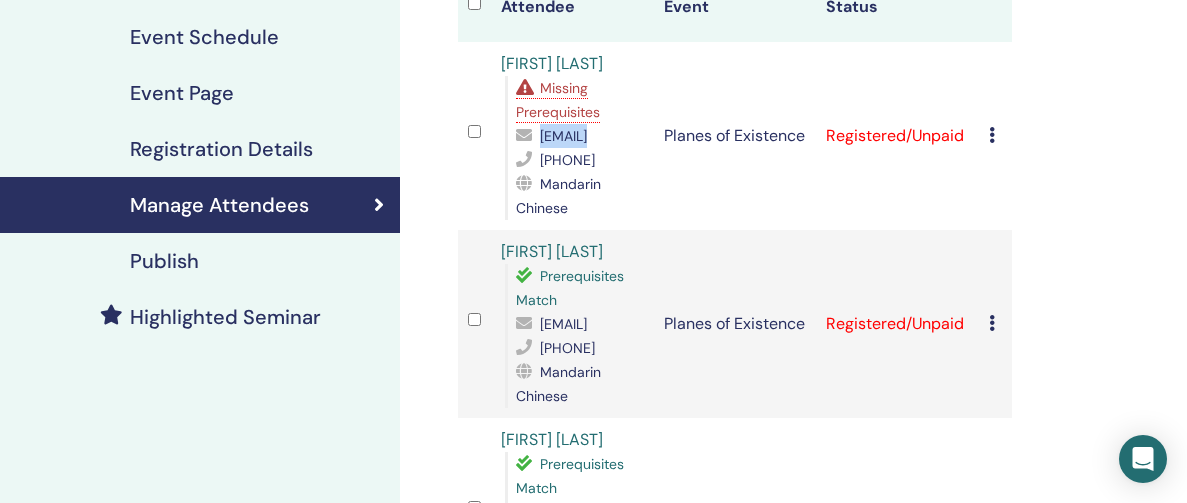 click on "[EMAIL]" at bounding box center (563, 136) 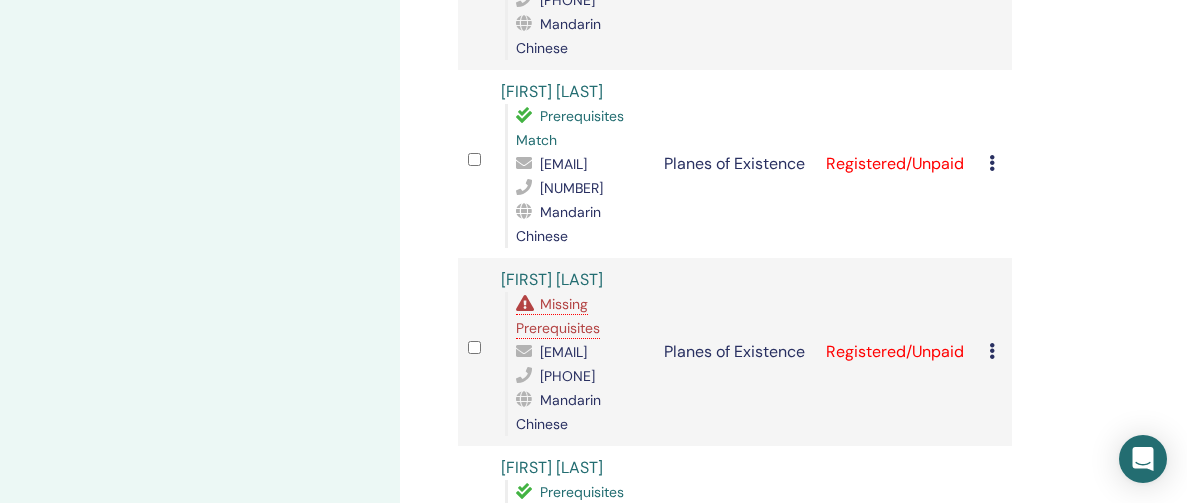scroll, scrollTop: 636, scrollLeft: 0, axis: vertical 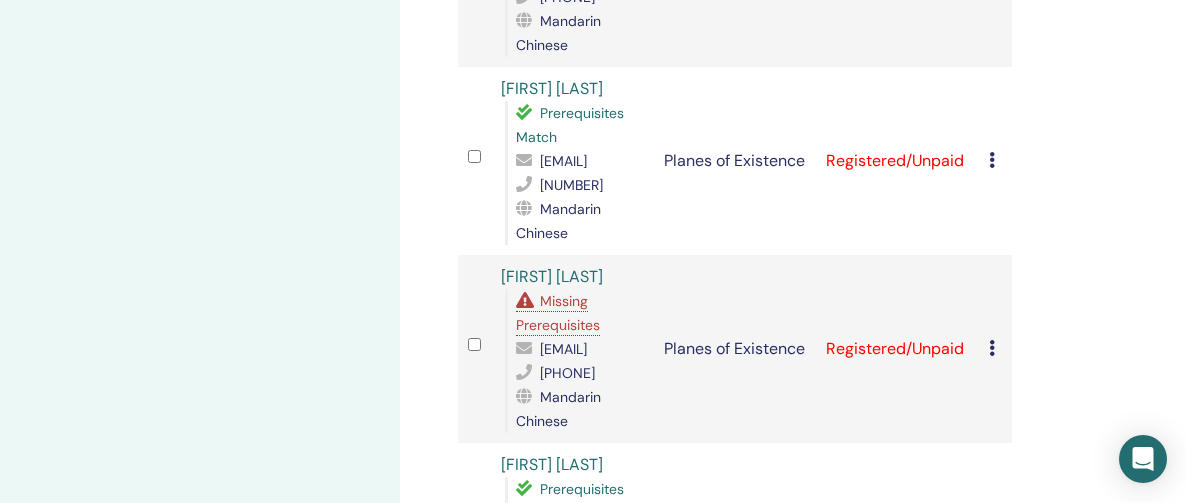 click on "Missing Prerequisites" at bounding box center [558, 313] 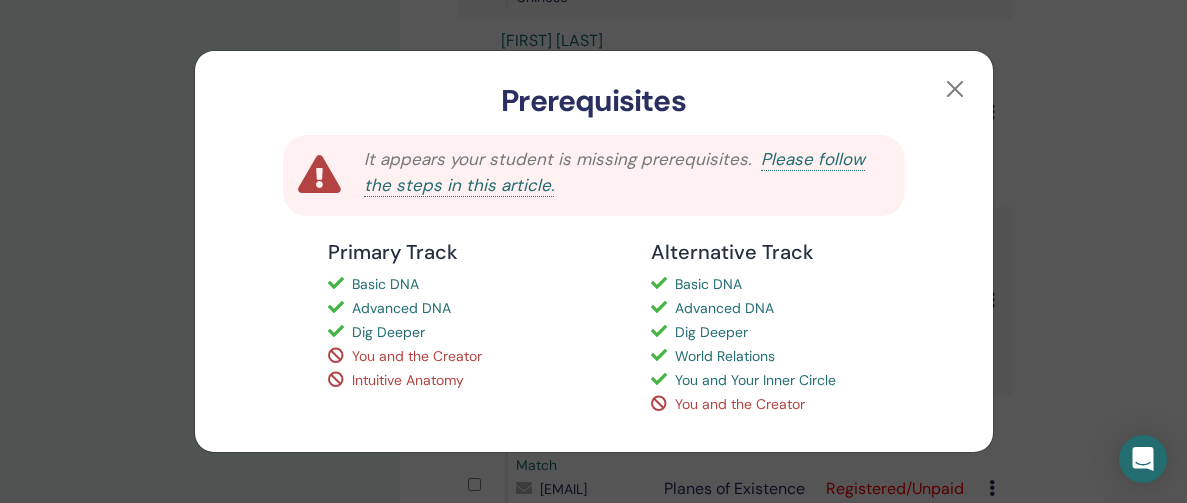scroll, scrollTop: 688, scrollLeft: 0, axis: vertical 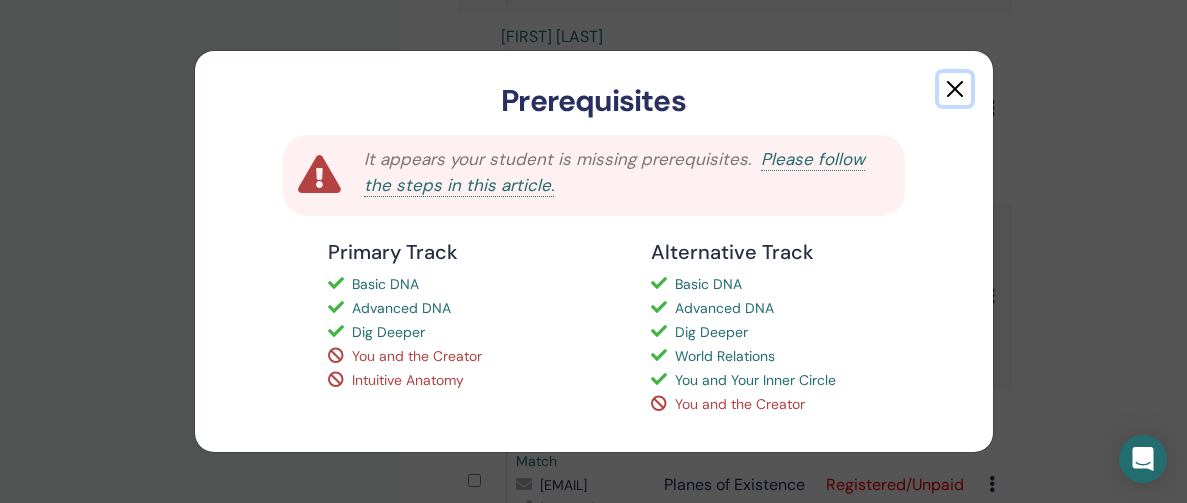 click at bounding box center [955, 89] 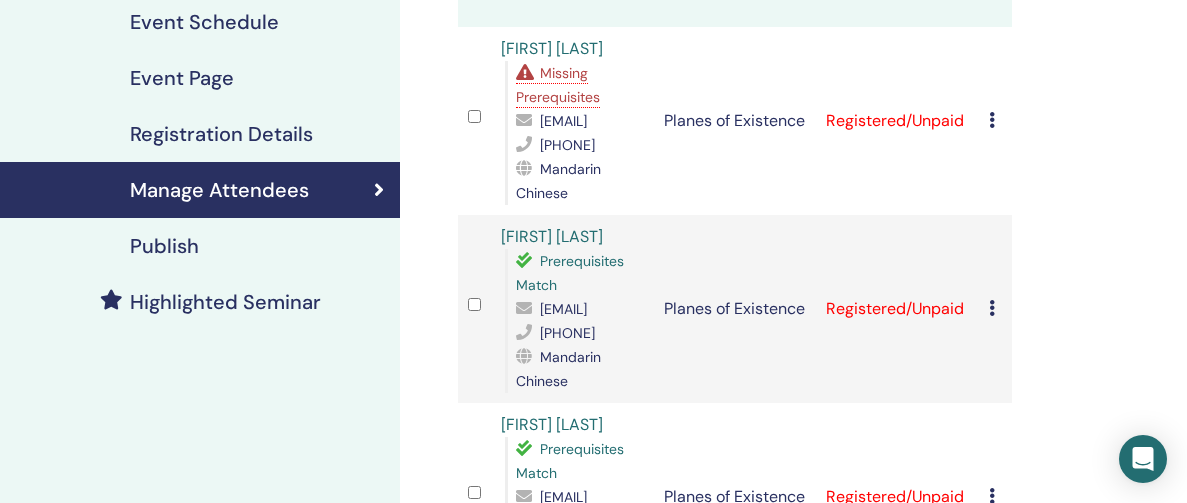 scroll, scrollTop: 272, scrollLeft: 0, axis: vertical 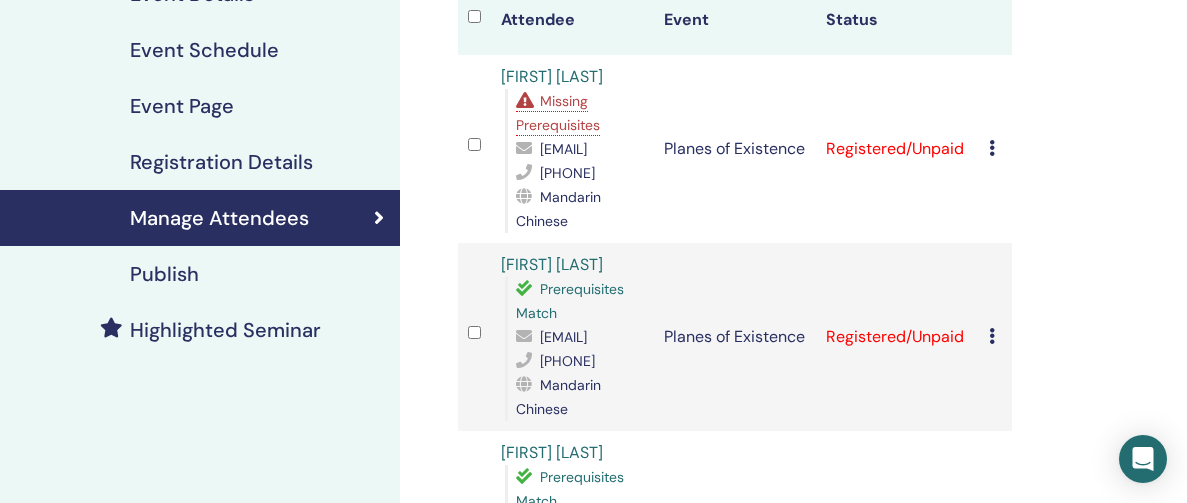 click on "Missing Prerequisites" at bounding box center (558, 113) 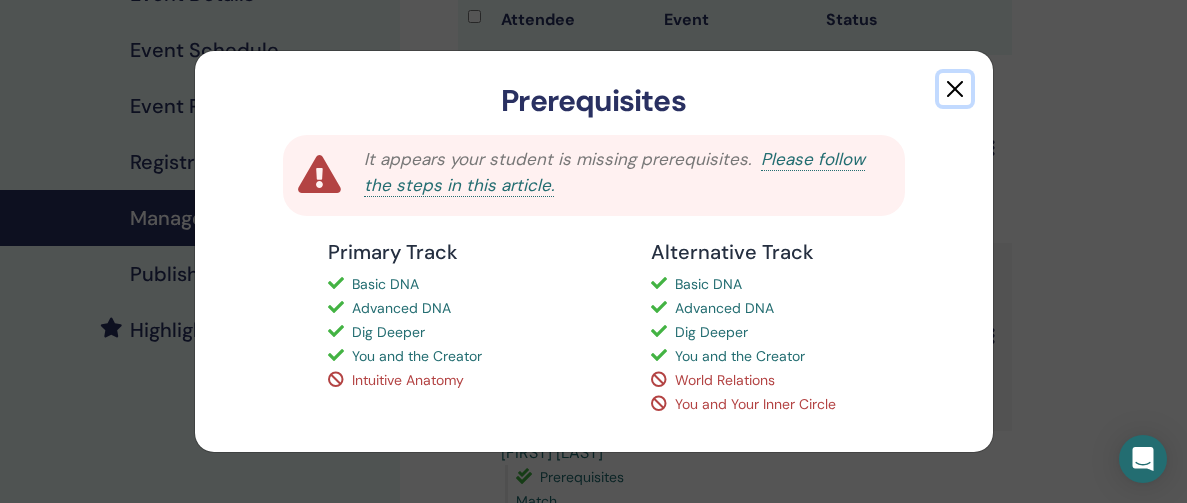 click at bounding box center [955, 89] 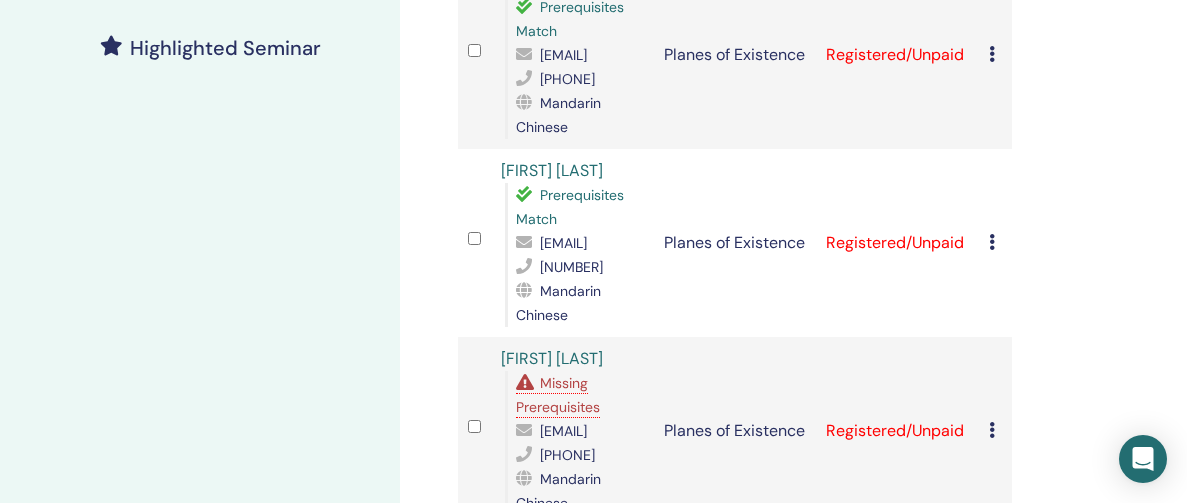 scroll, scrollTop: 582, scrollLeft: 0, axis: vertical 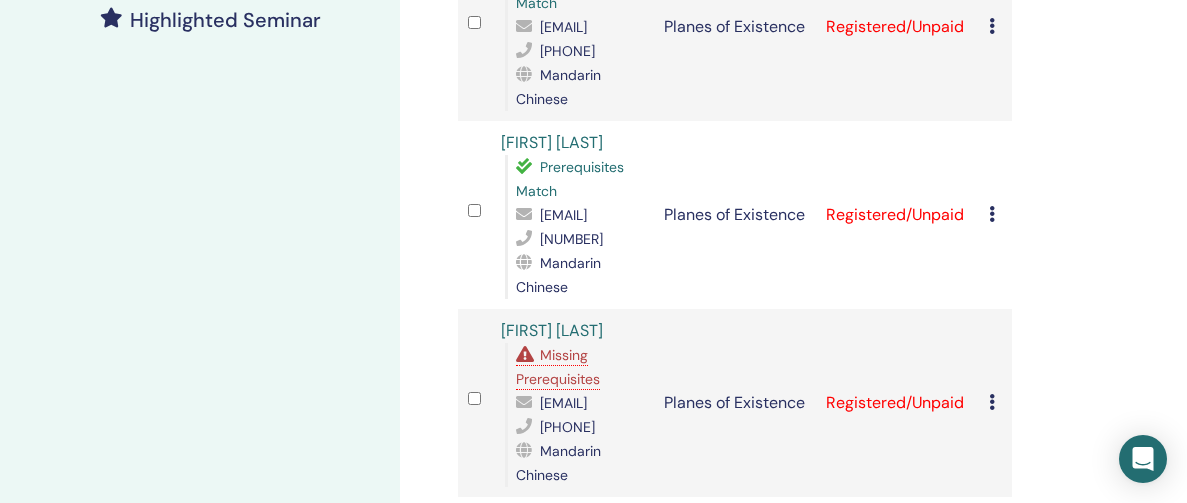 click on "Missing Prerequisites" at bounding box center (558, 367) 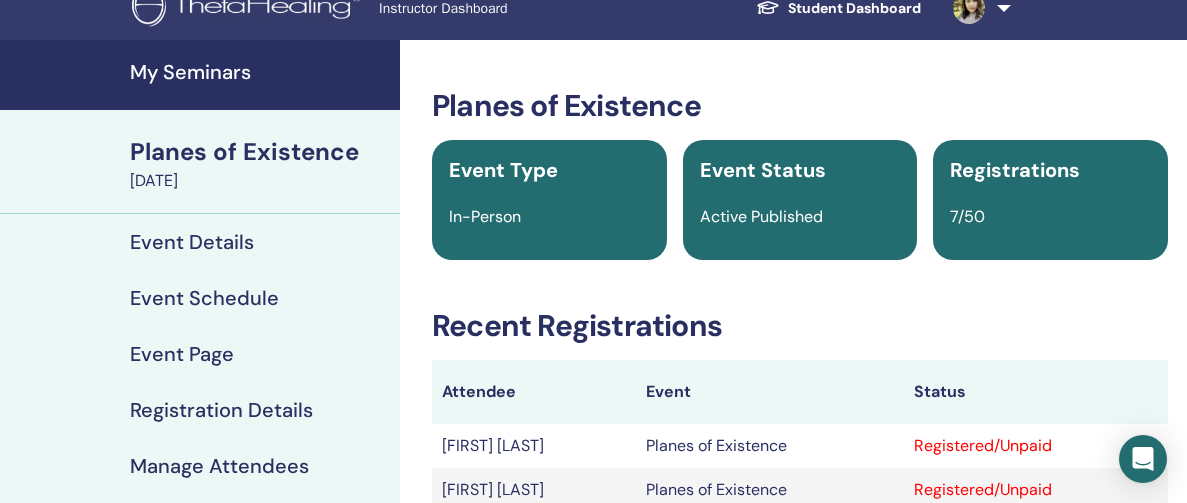 scroll, scrollTop: 0, scrollLeft: 0, axis: both 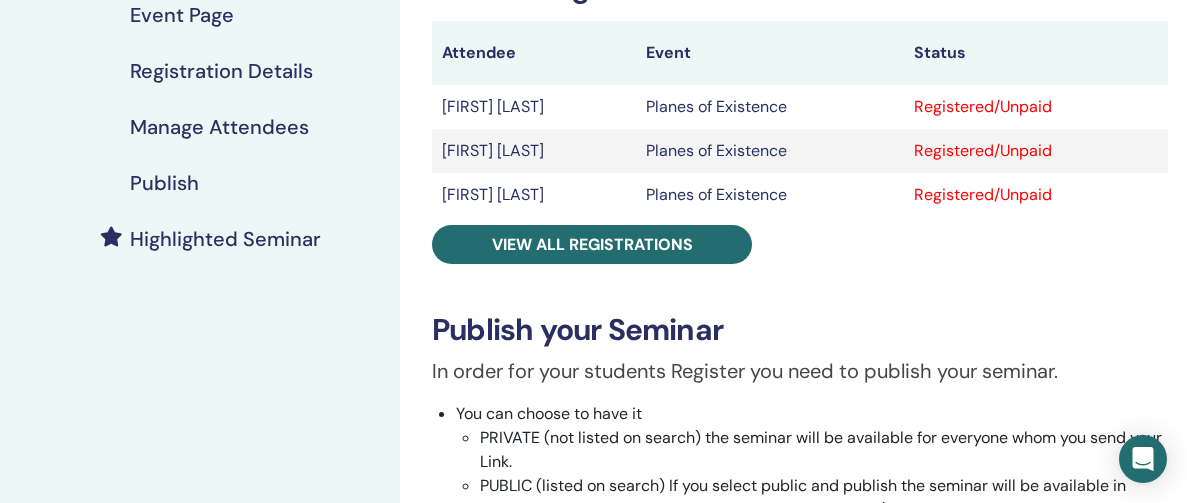 click on "Planes of Existence Event Type In-Person Event Status Active Published Registrations 7/50 Recent Registrations Attendee Event Status pan zilu Planes of Existence Registered/Unpaid Yao Li Planes of Existence Registered/Unpaid hui li Planes of Existence Registered/Unpaid View all registrations Publish your Seminar In order for your students Register you need to publish your seminar. You can choose to have it PRIVATE (not listed on search) the seminar will be available for everyone whom you send your Link. PUBLIC (listed on search) If you select public and publish the seminar will be available in Search for an advertising fee or free with diamond plan) Publish to open registration Promote Your Event Use our tools to spread the word about your seminar and reach more people: Publish and promote your event on   Facebook Send promotional emails to your followers through   Message Center Use   ThetaHealing brand resources   in your promotions Your Link Your event URL" at bounding box center [800, 369] 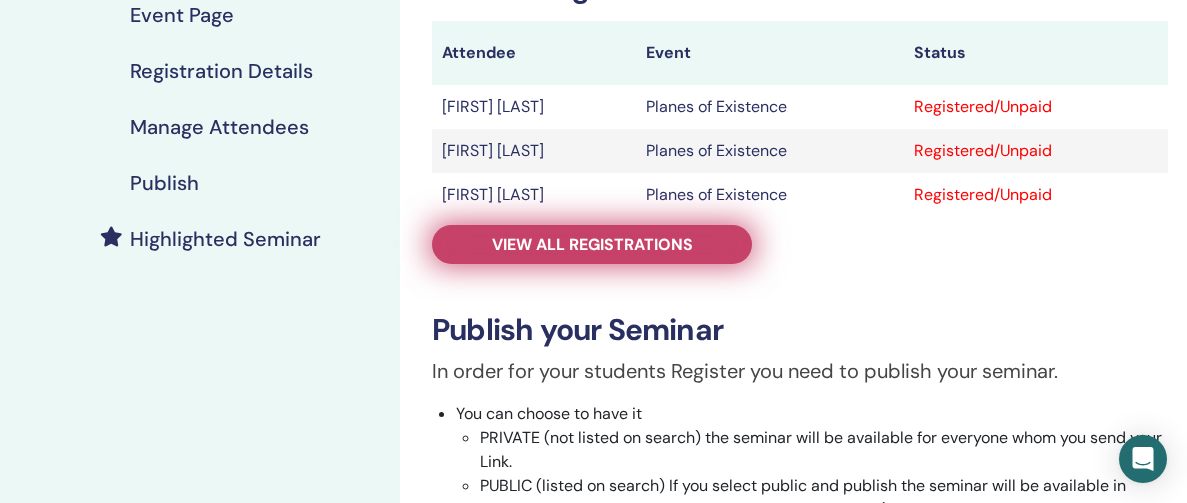 click on "View all registrations" at bounding box center (592, 244) 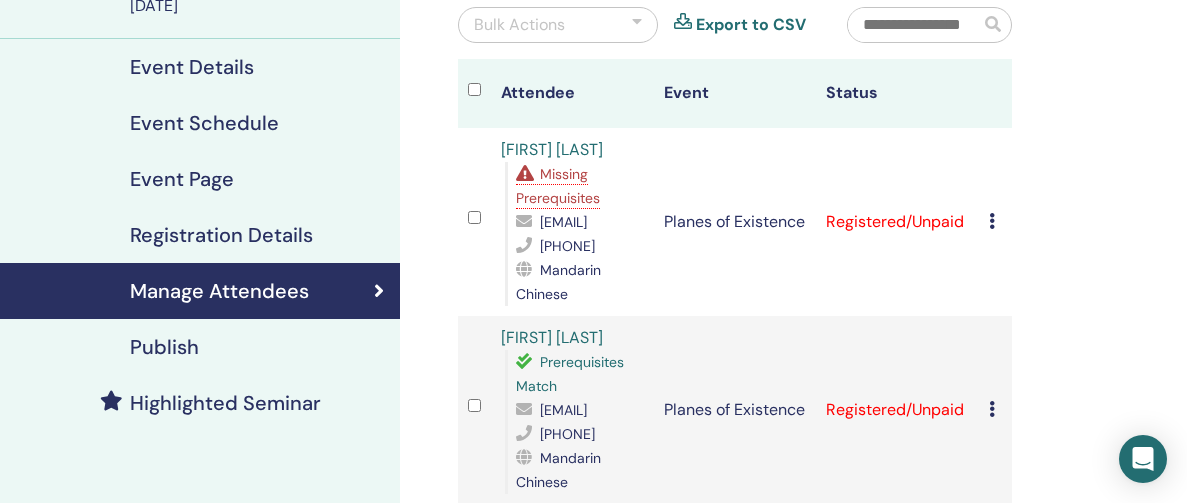 scroll, scrollTop: 206, scrollLeft: 0, axis: vertical 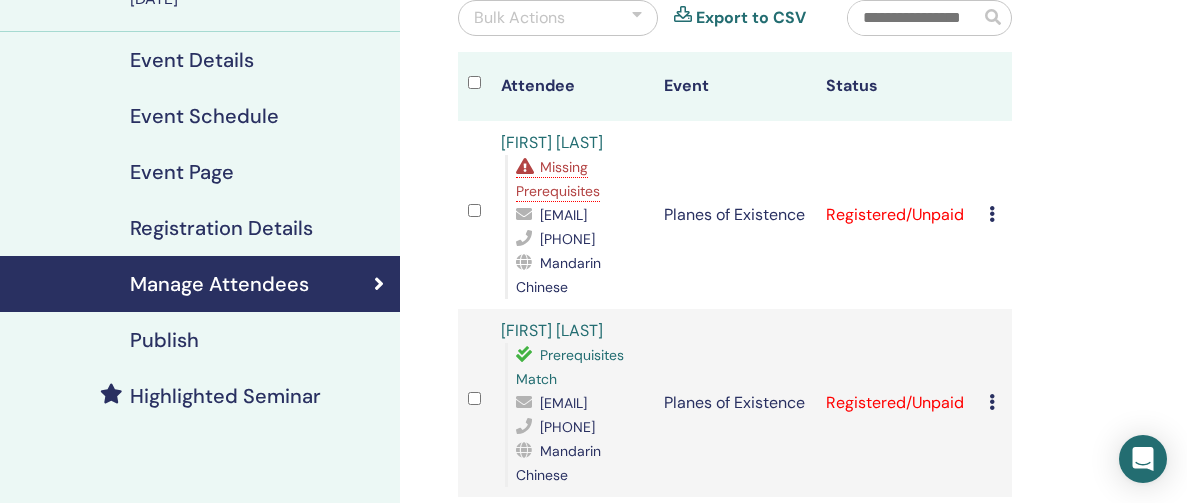 click on "Missing Prerequisites" at bounding box center [558, 179] 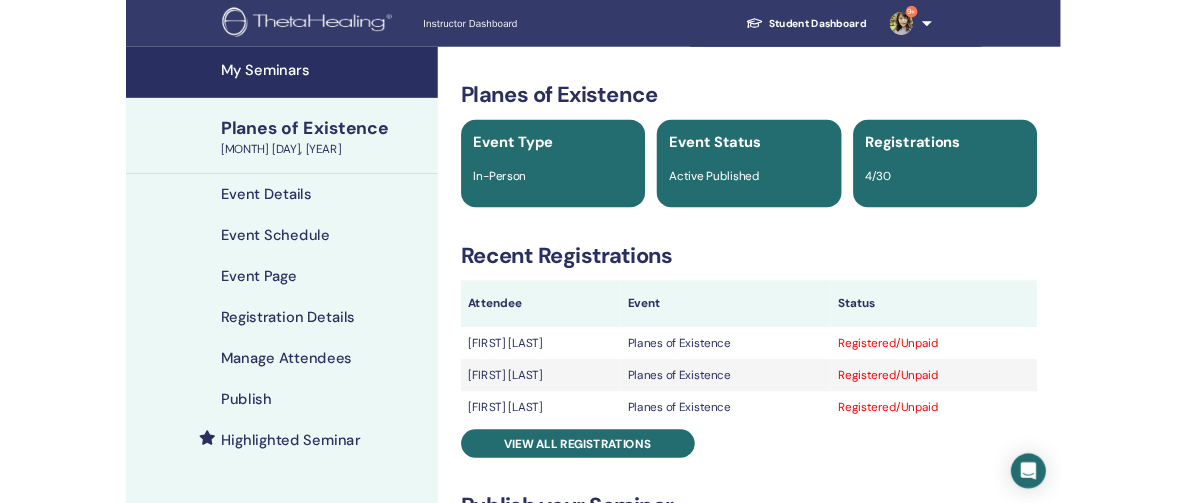 scroll, scrollTop: 0, scrollLeft: 0, axis: both 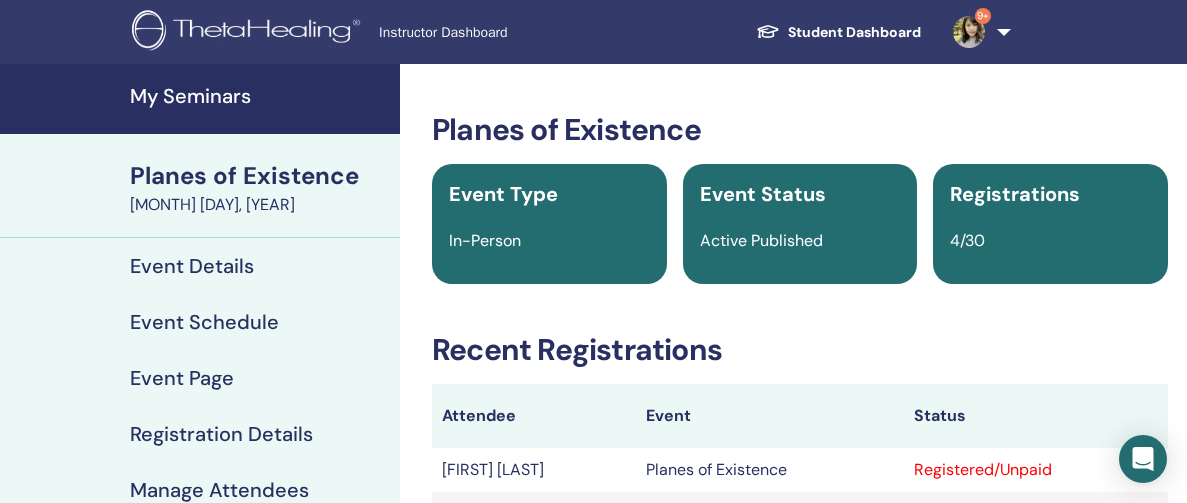 click at bounding box center (969, 32) 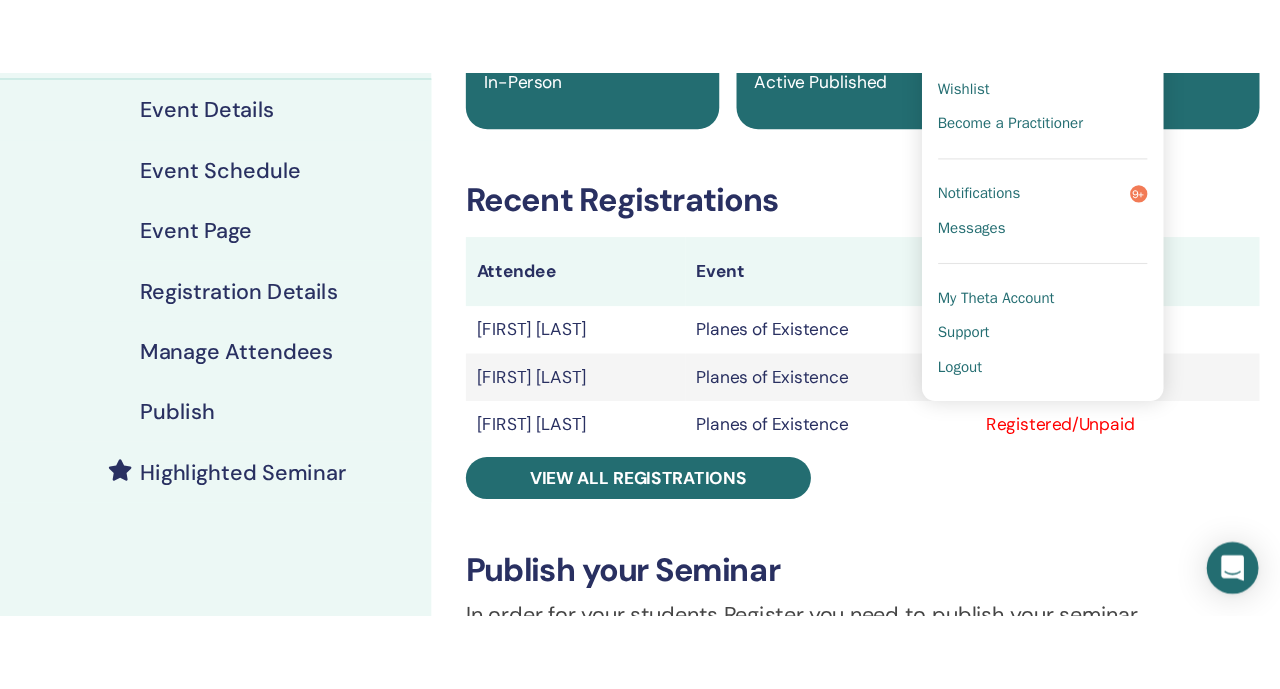 scroll, scrollTop: 234, scrollLeft: 0, axis: vertical 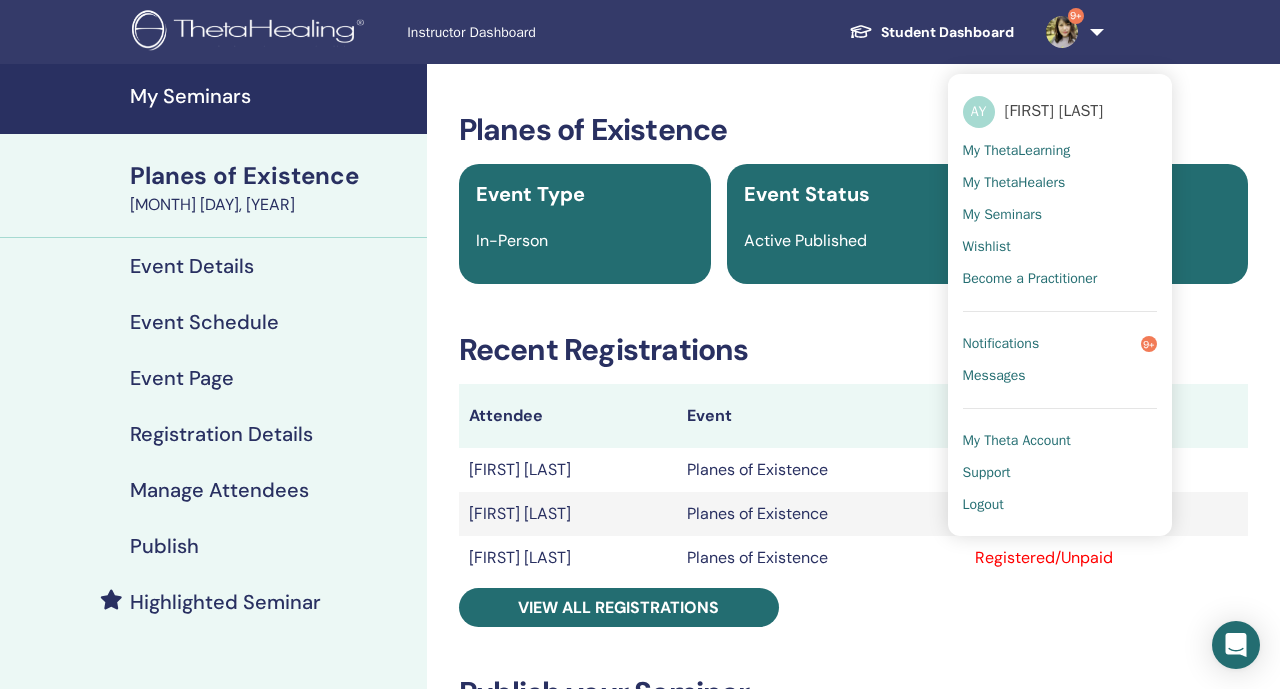 click on "My Seminars" at bounding box center [272, 96] 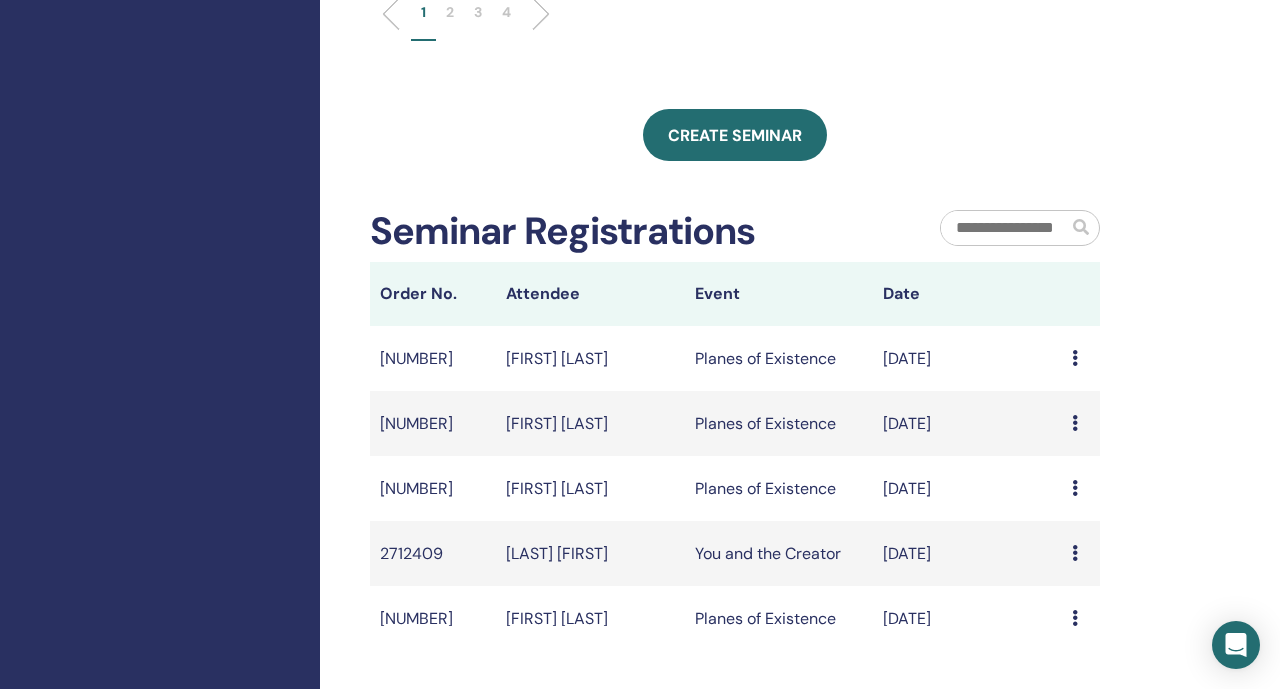 scroll, scrollTop: 986, scrollLeft: 0, axis: vertical 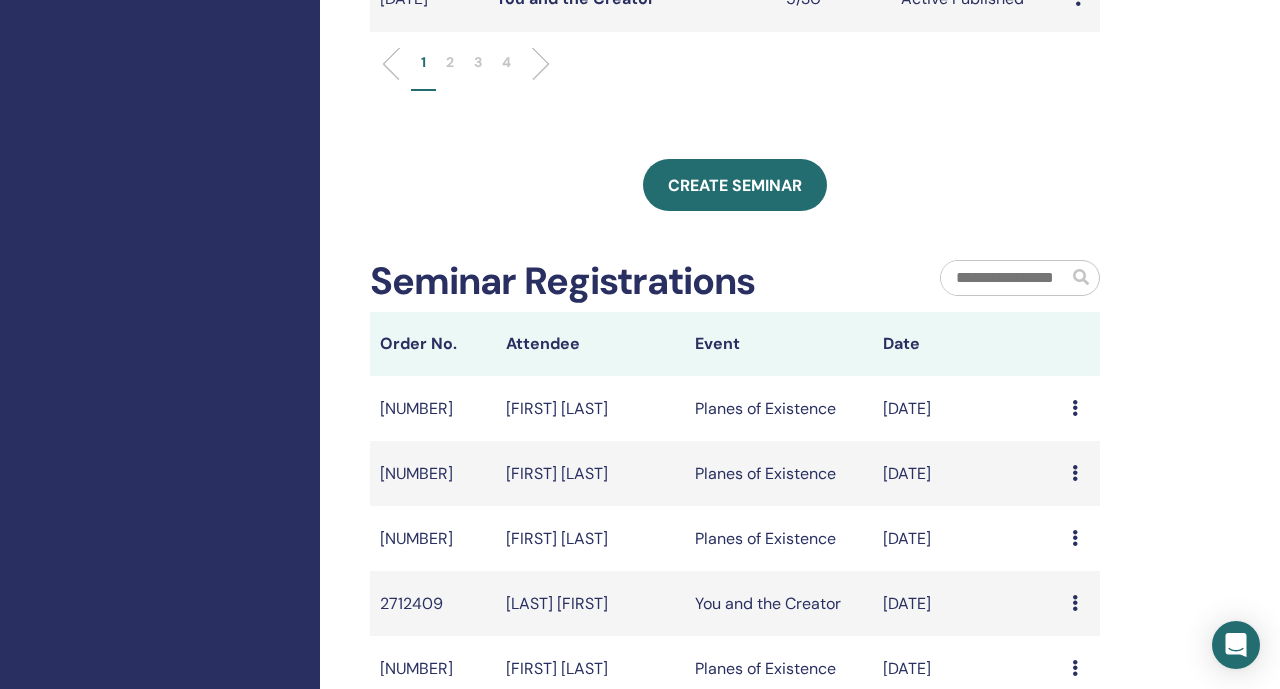 click on "2" at bounding box center (450, 62) 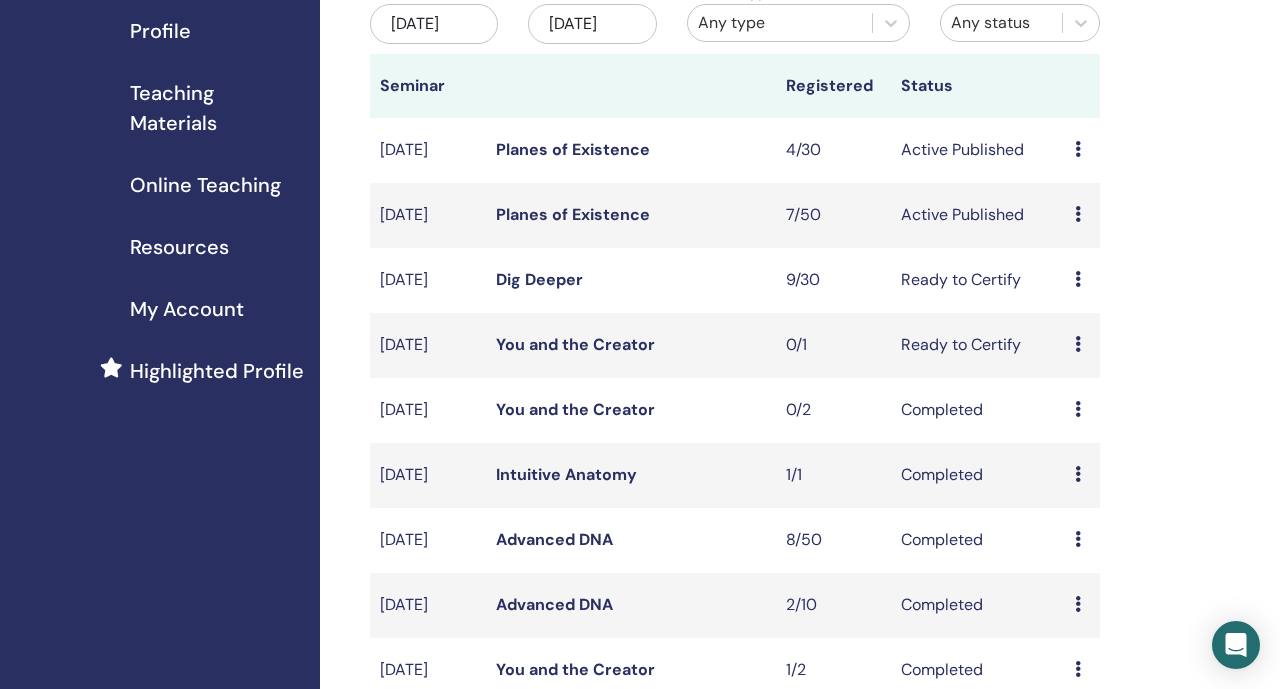 scroll, scrollTop: 161, scrollLeft: 0, axis: vertical 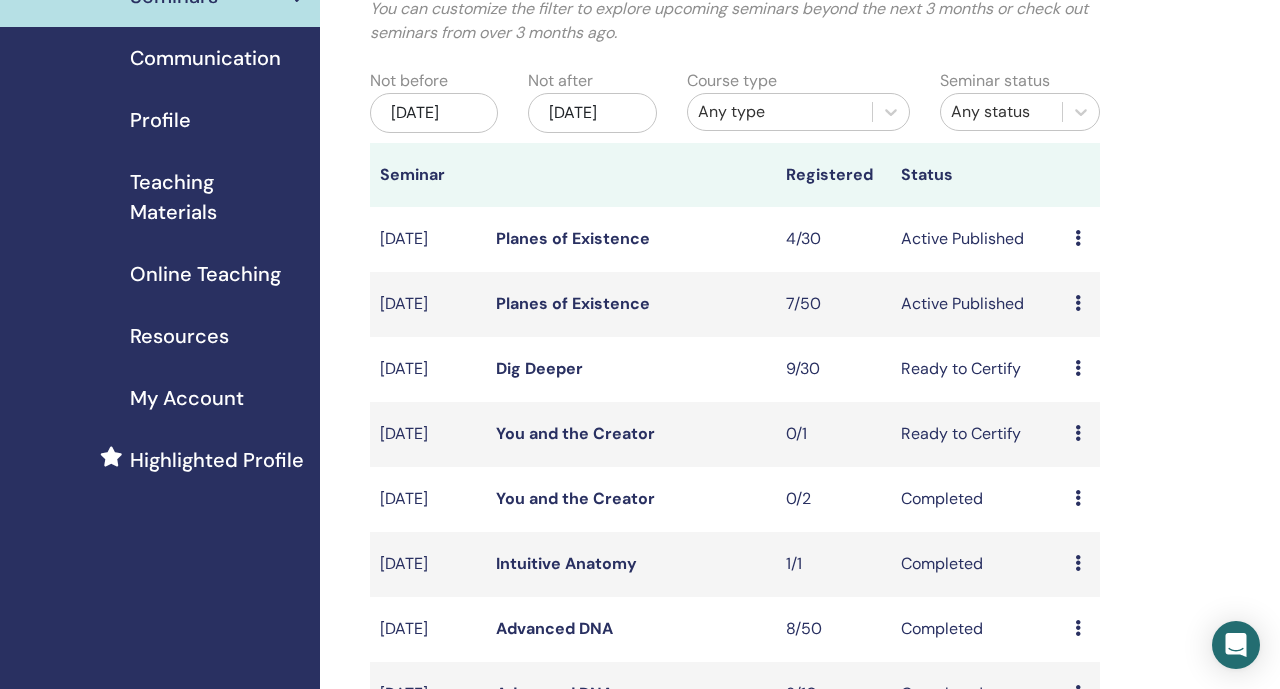 click on "Planes of Existence" at bounding box center (573, 303) 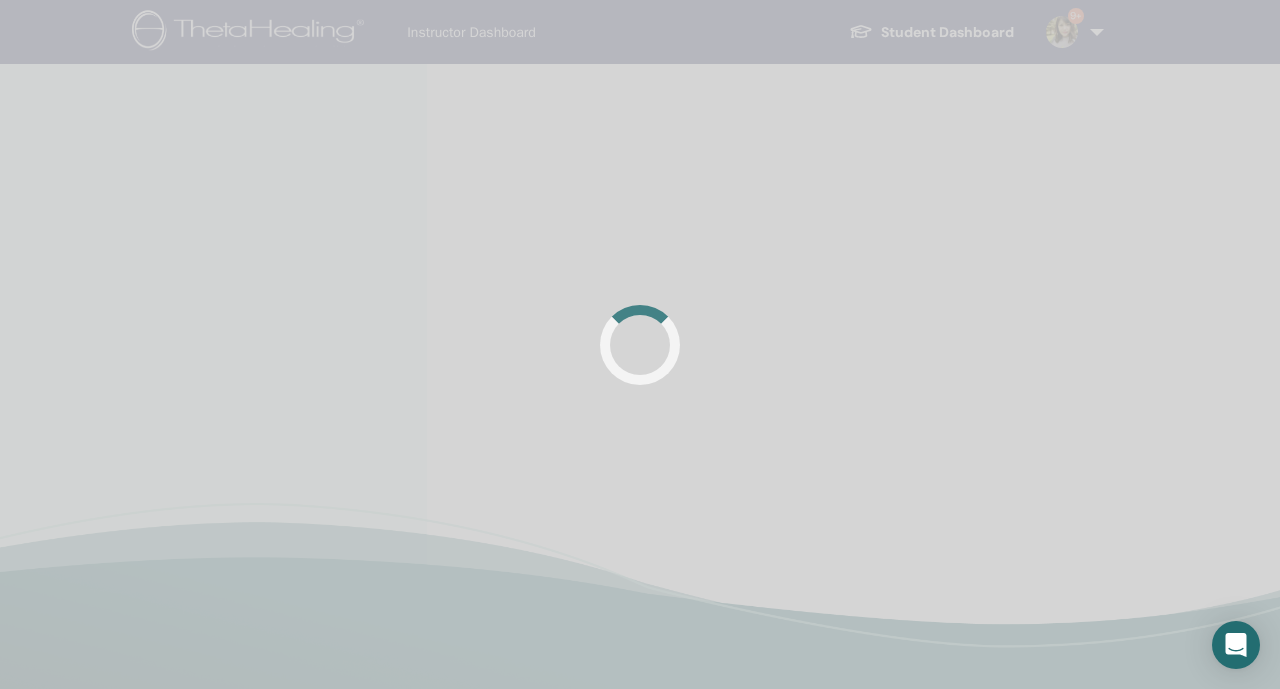 scroll, scrollTop: 0, scrollLeft: 0, axis: both 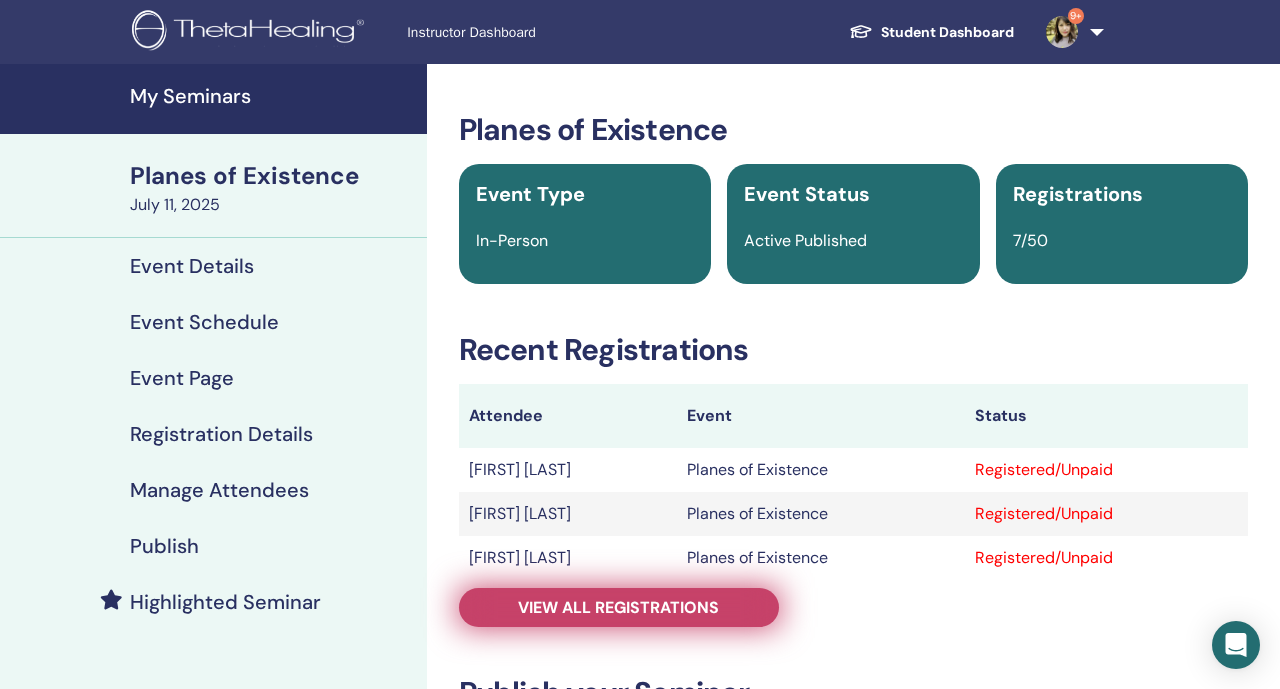 click on "View all registrations" at bounding box center (618, 607) 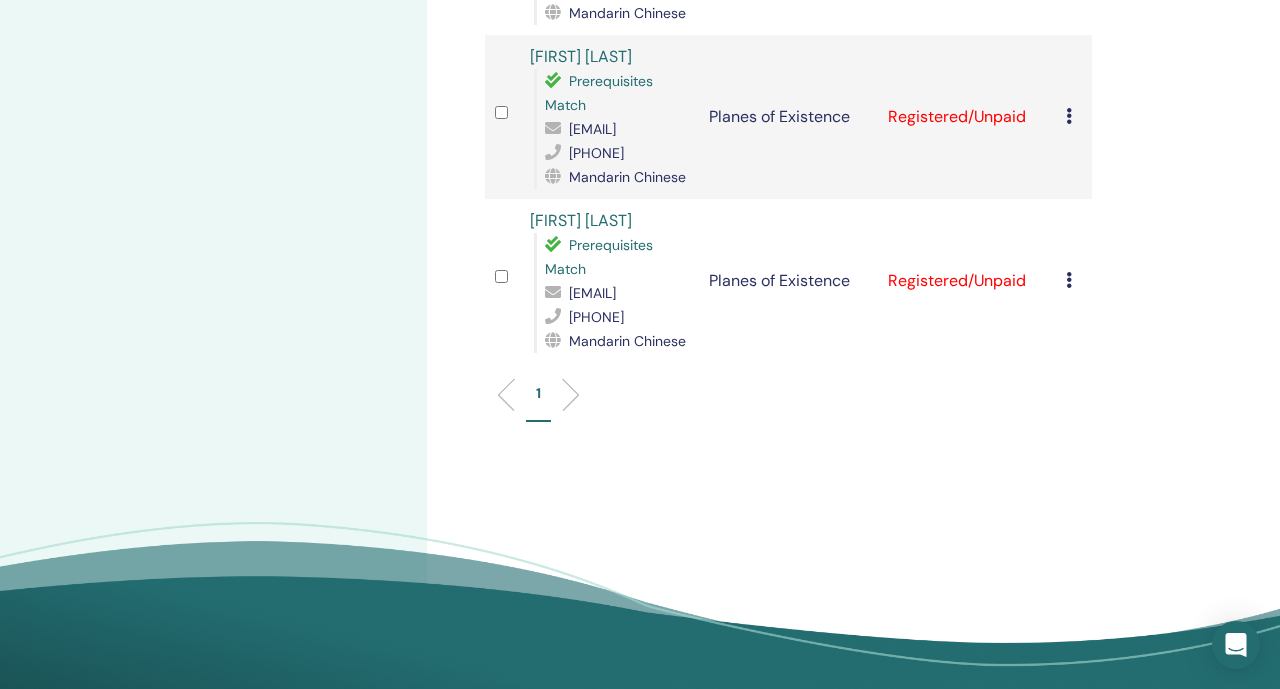 scroll, scrollTop: 1115, scrollLeft: 0, axis: vertical 